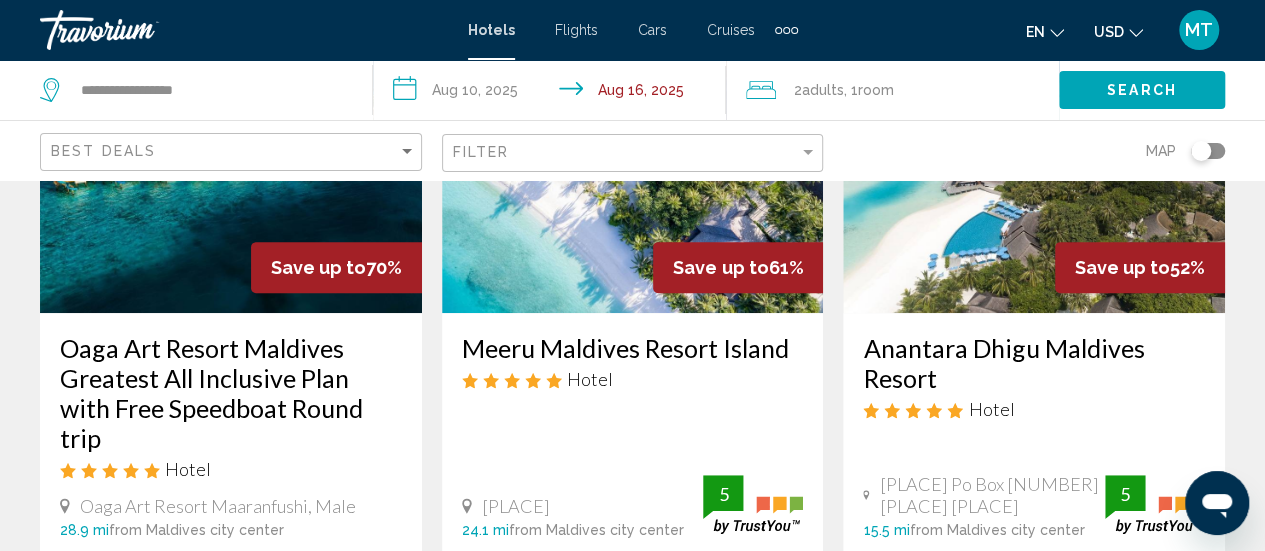 scroll, scrollTop: 0, scrollLeft: 0, axis: both 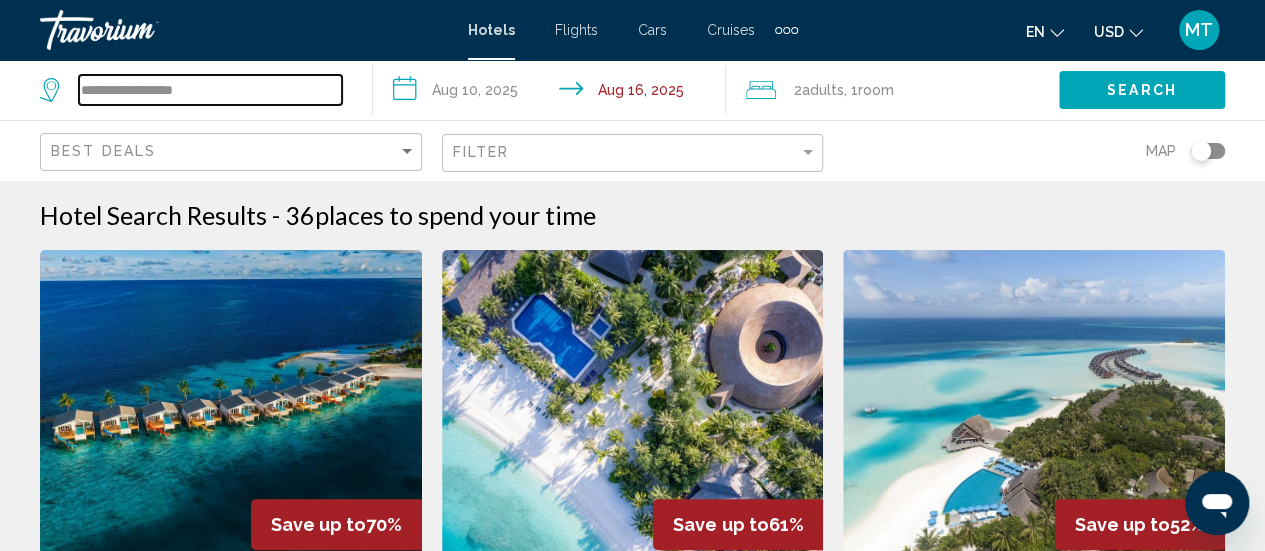 click on "**********" at bounding box center [210, 90] 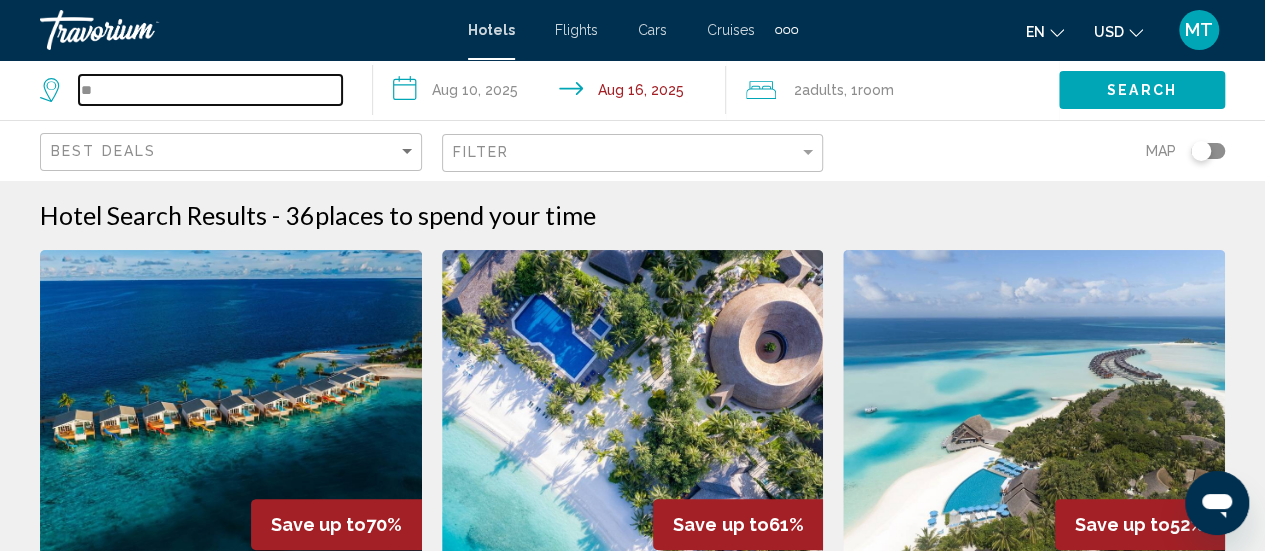 type on "*" 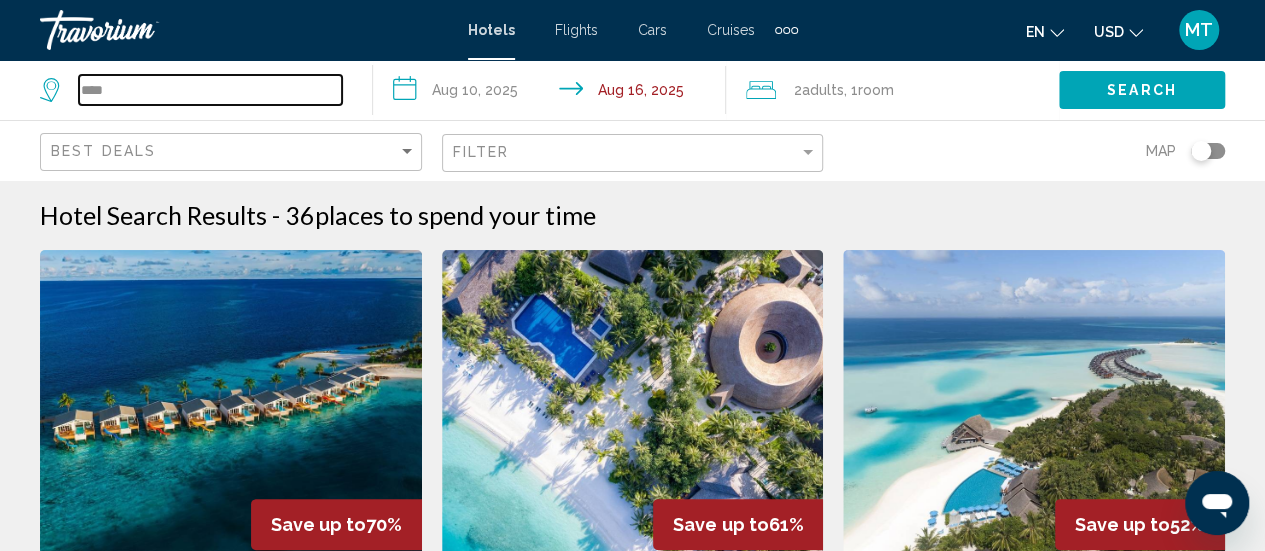 type on "*****" 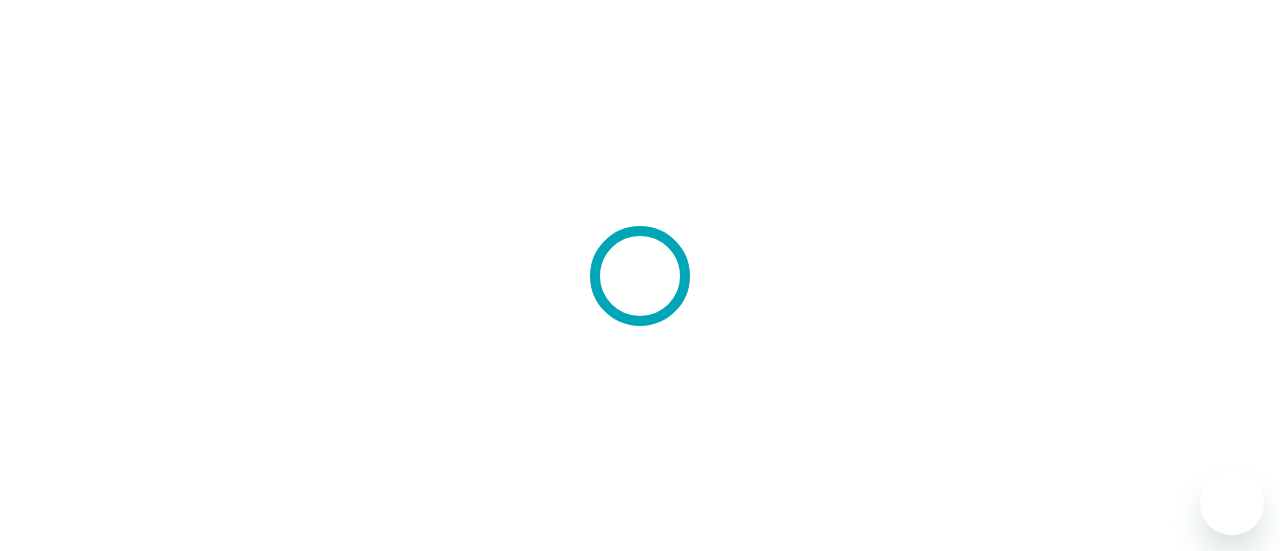 scroll, scrollTop: 0, scrollLeft: 0, axis: both 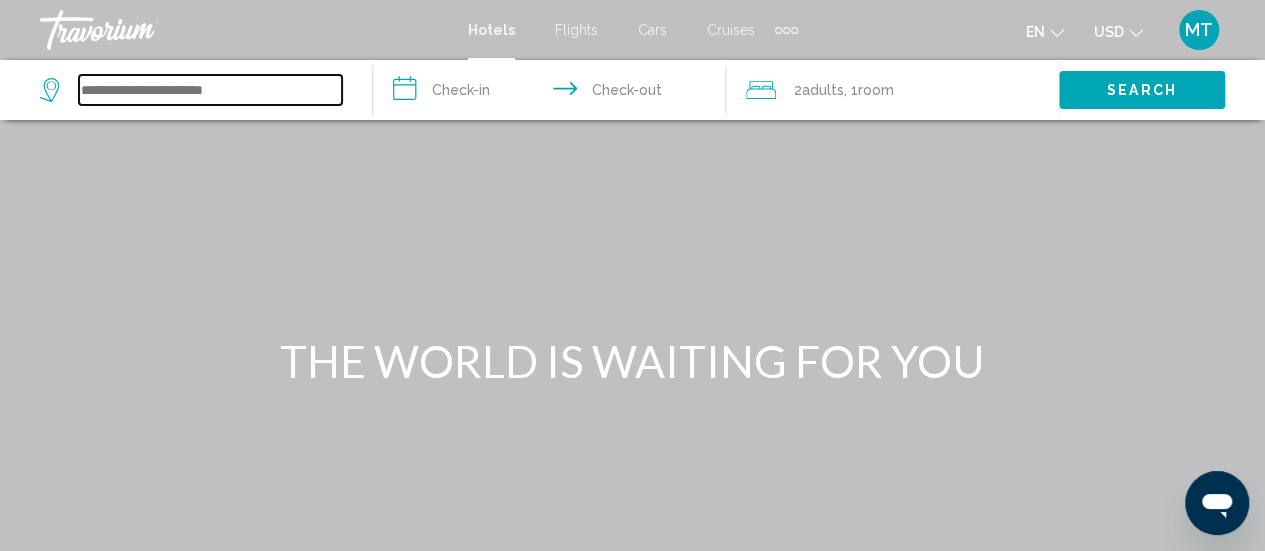 click at bounding box center [210, 90] 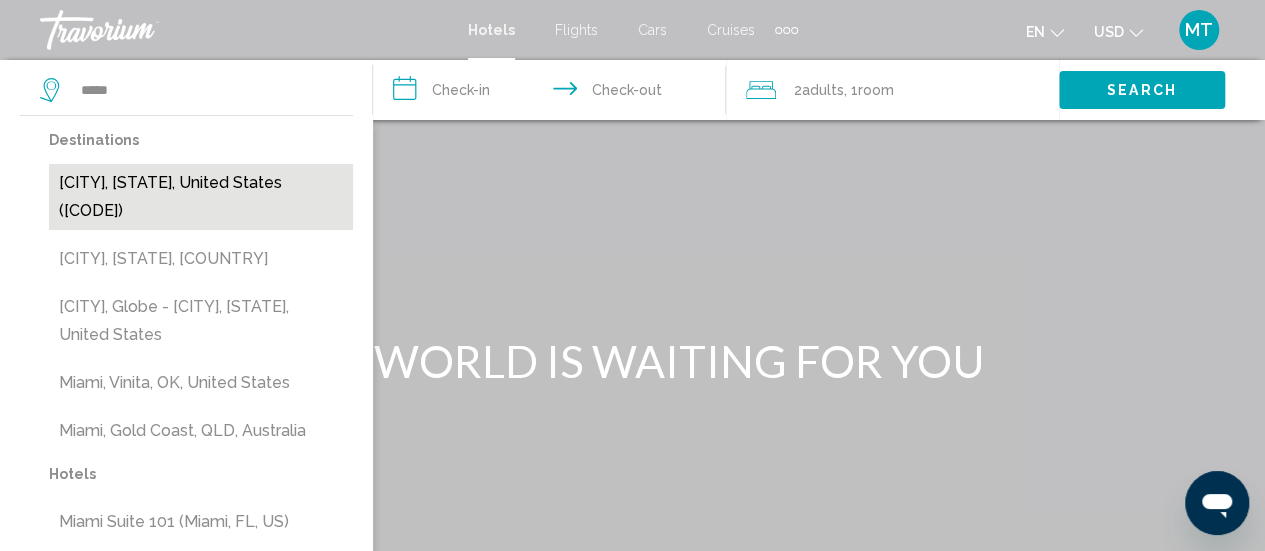 click on "[CITY], [STATE], United States ([CODE])" at bounding box center (201, 197) 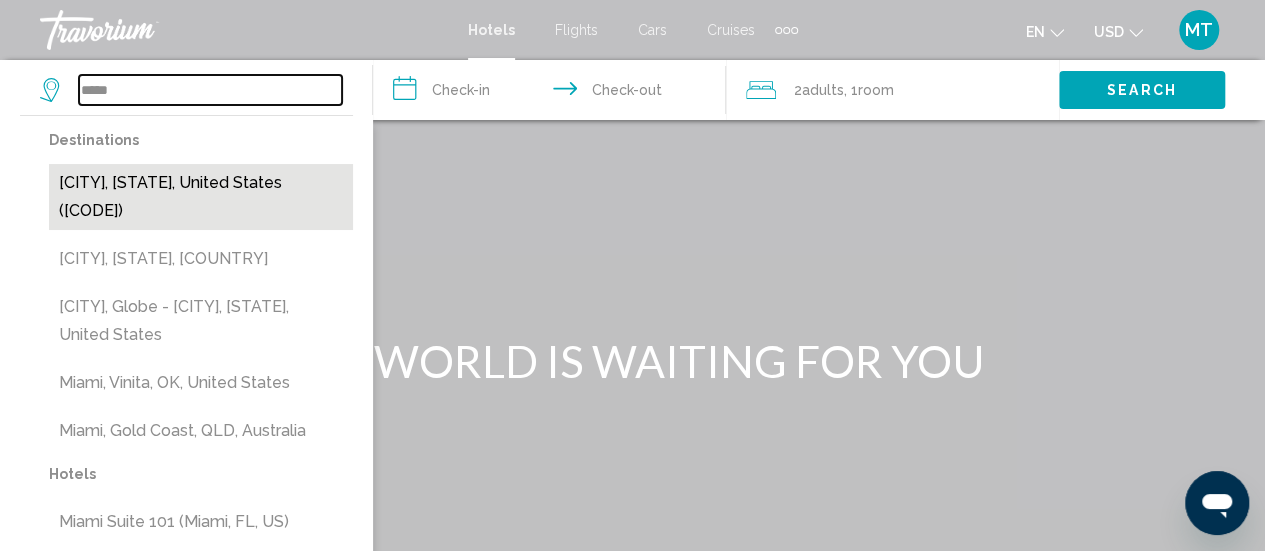 type on "**********" 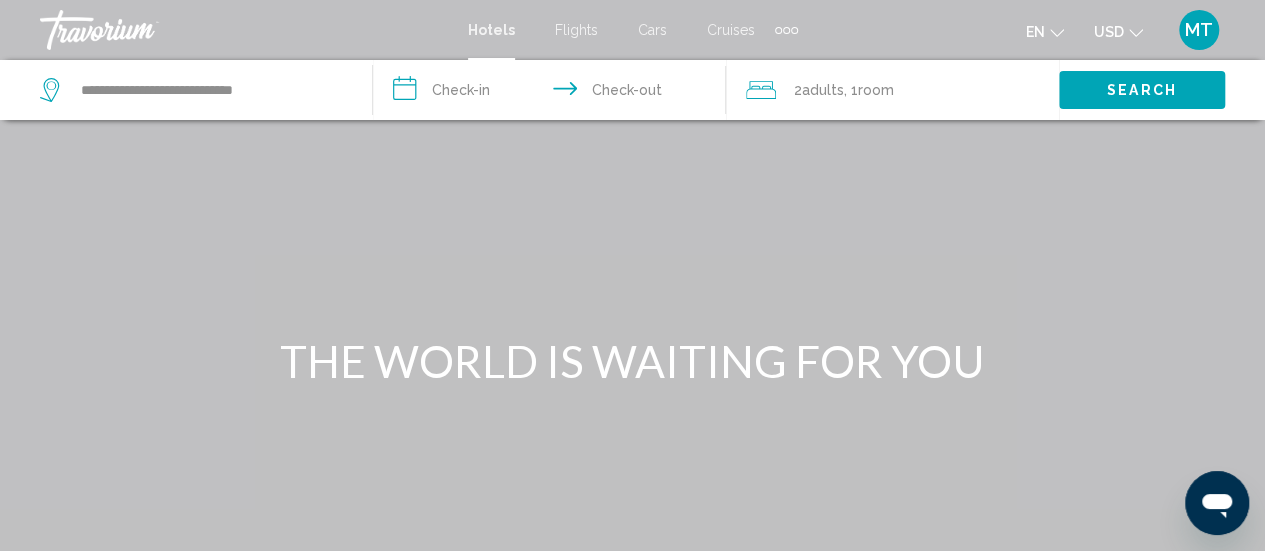 click on "**********" at bounding box center (553, 93) 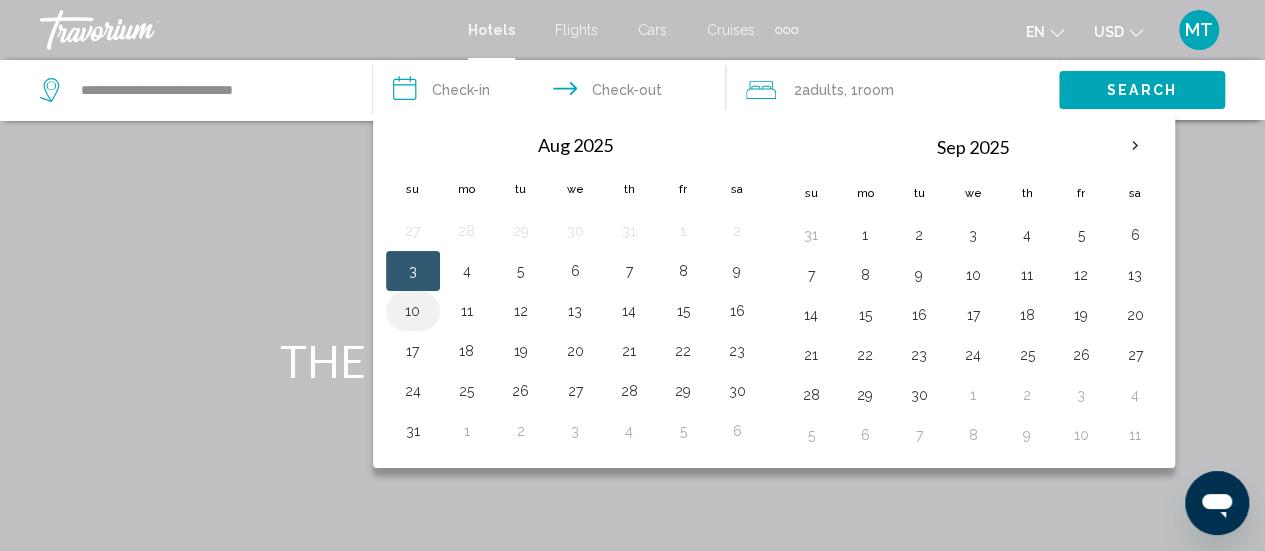 click on "10" at bounding box center [413, 311] 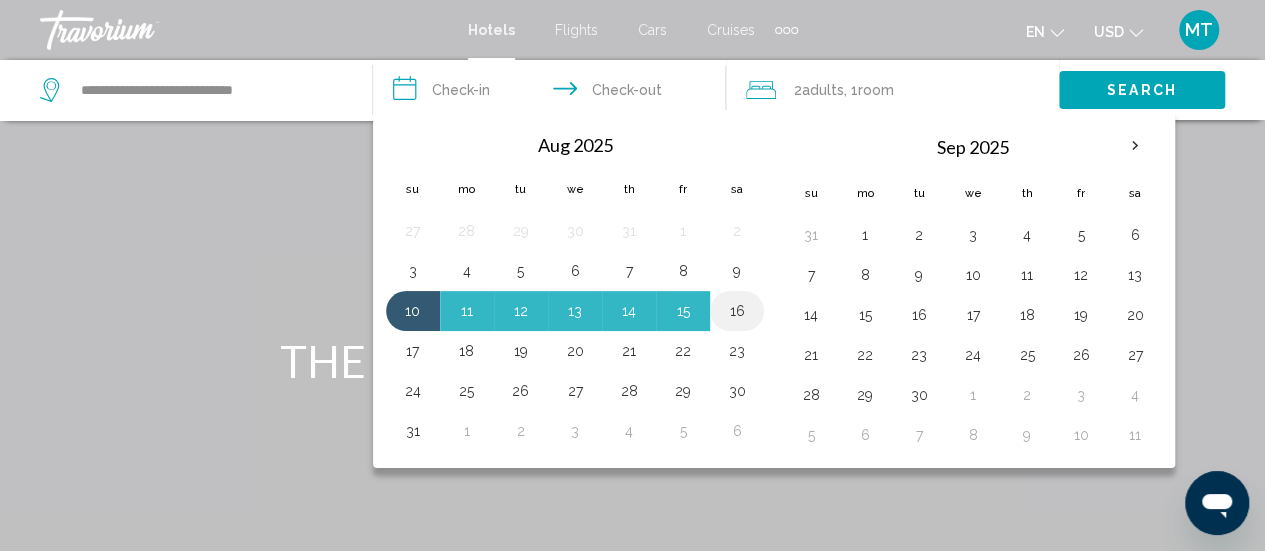 click on "16" at bounding box center (737, 311) 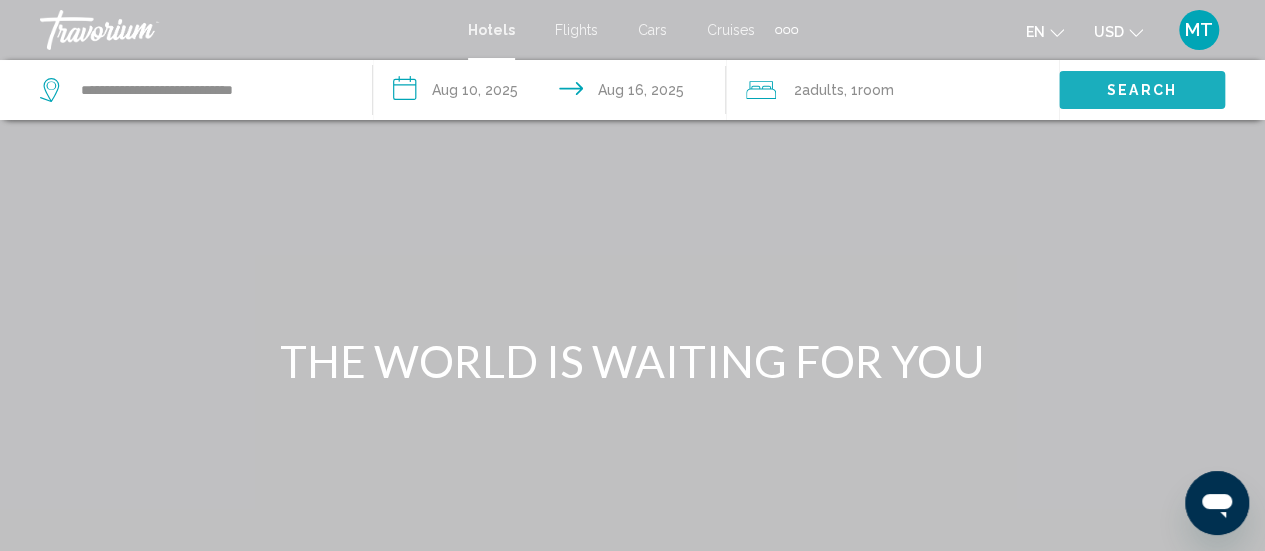 click on "Search" at bounding box center (1142, 89) 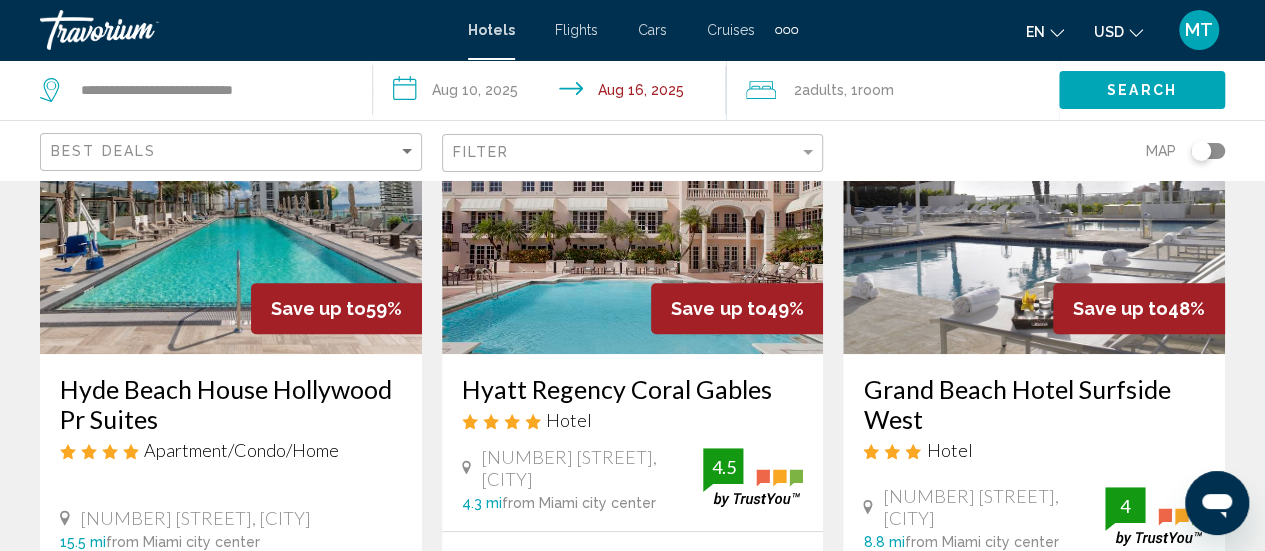 scroll, scrollTop: 219, scrollLeft: 0, axis: vertical 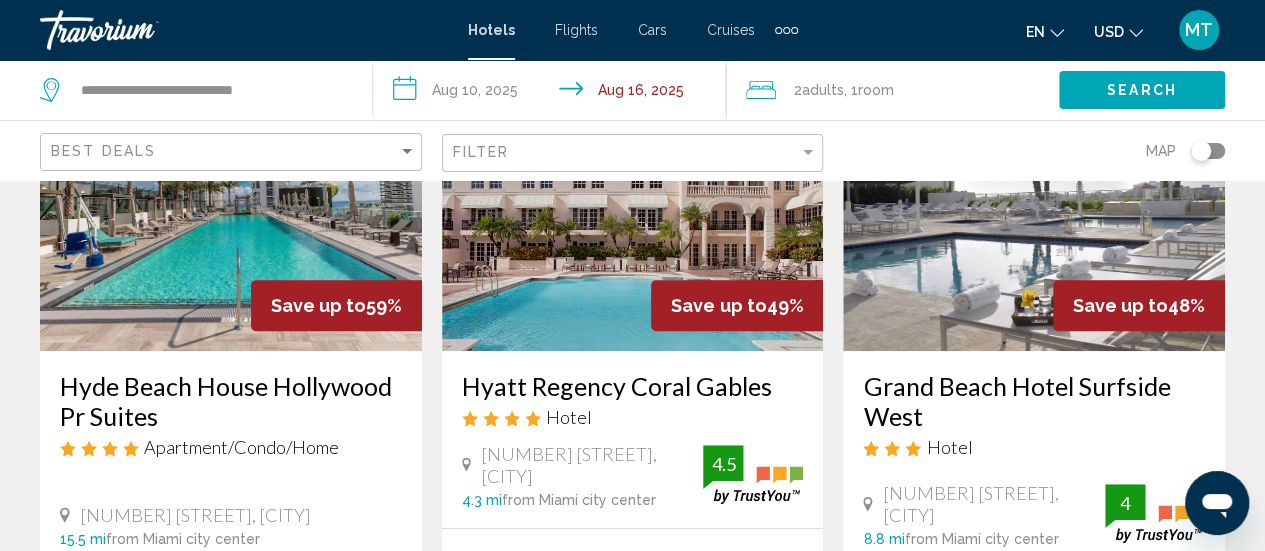 click on "**********" at bounding box center (553, 93) 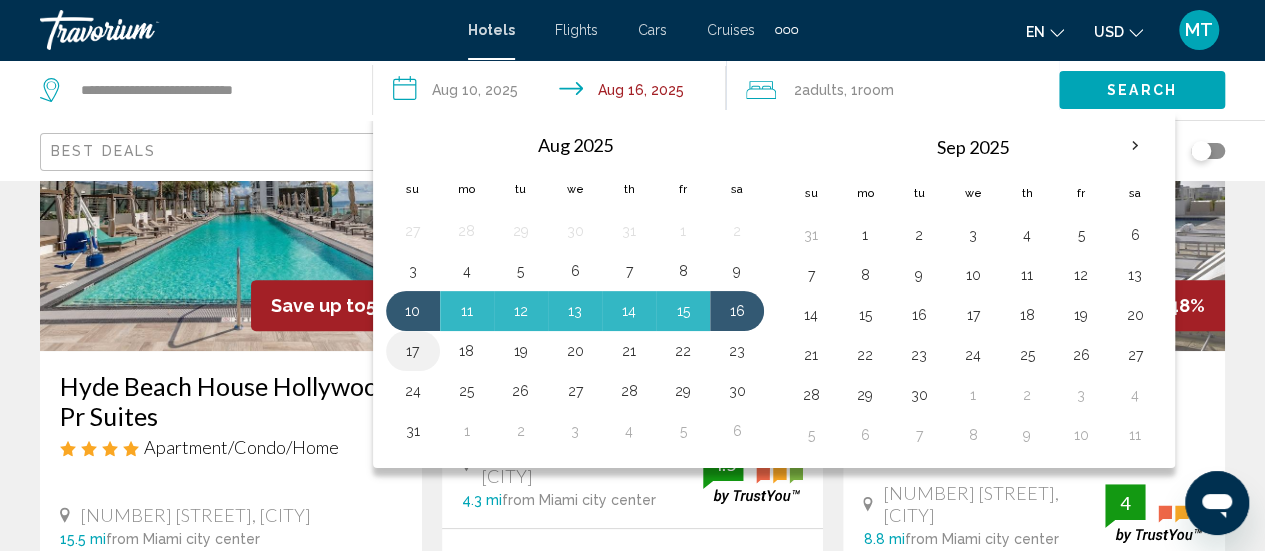 click on "17" at bounding box center [413, 351] 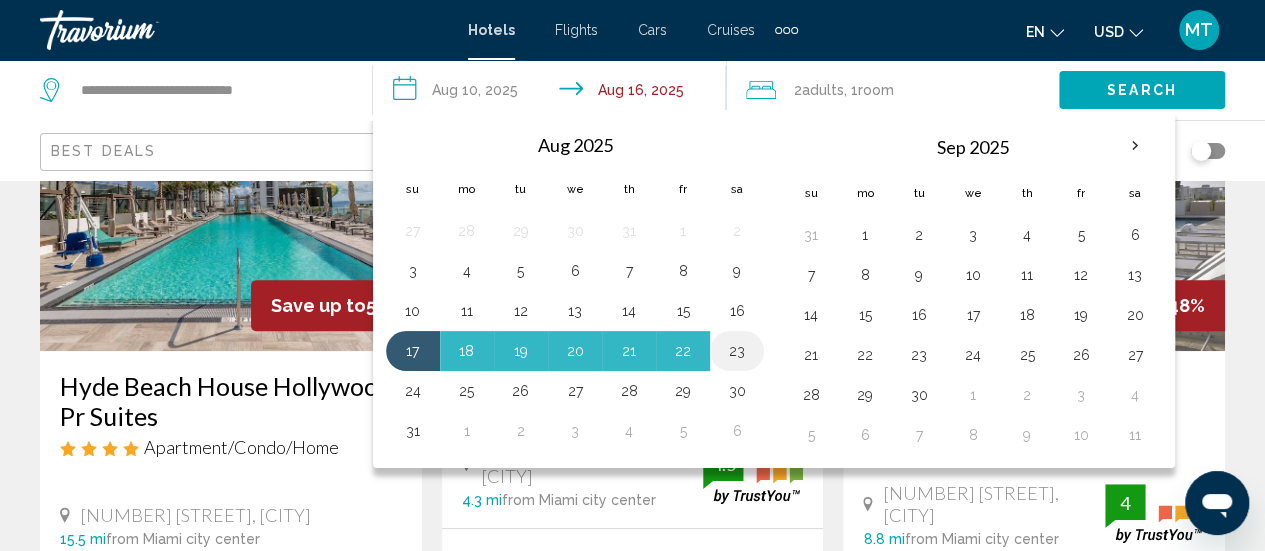 click on "23" at bounding box center (737, 351) 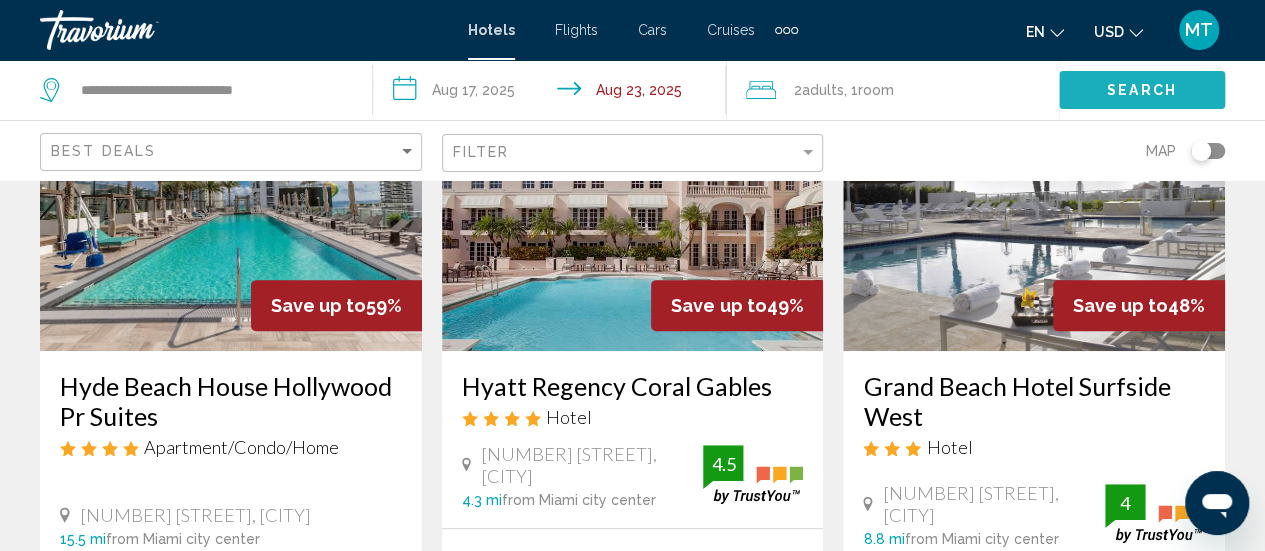 click on "Search" 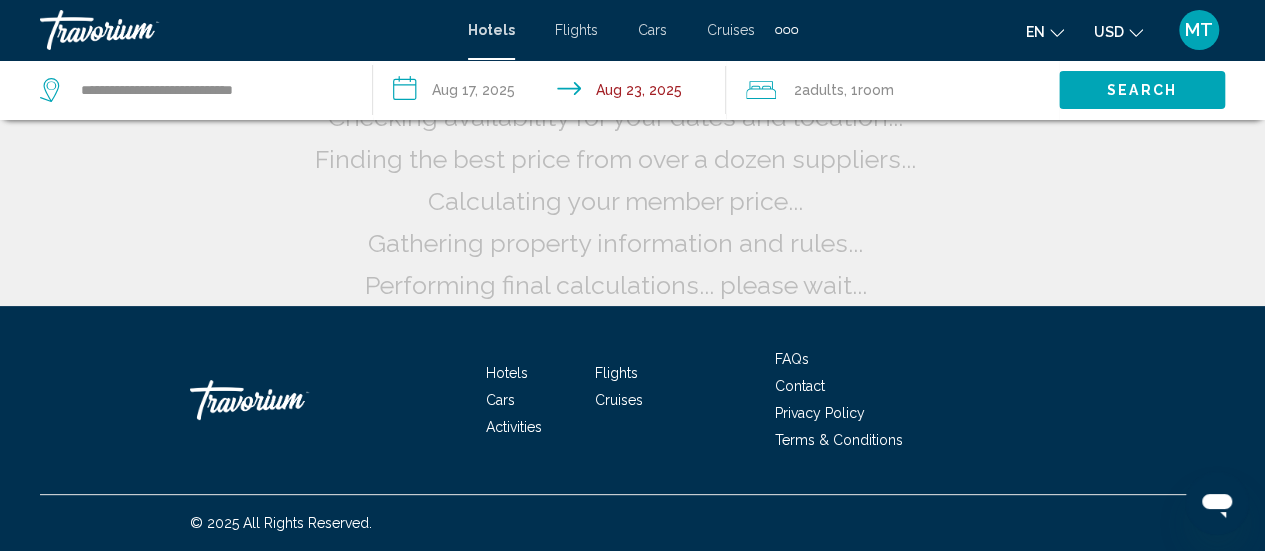 scroll, scrollTop: 19, scrollLeft: 0, axis: vertical 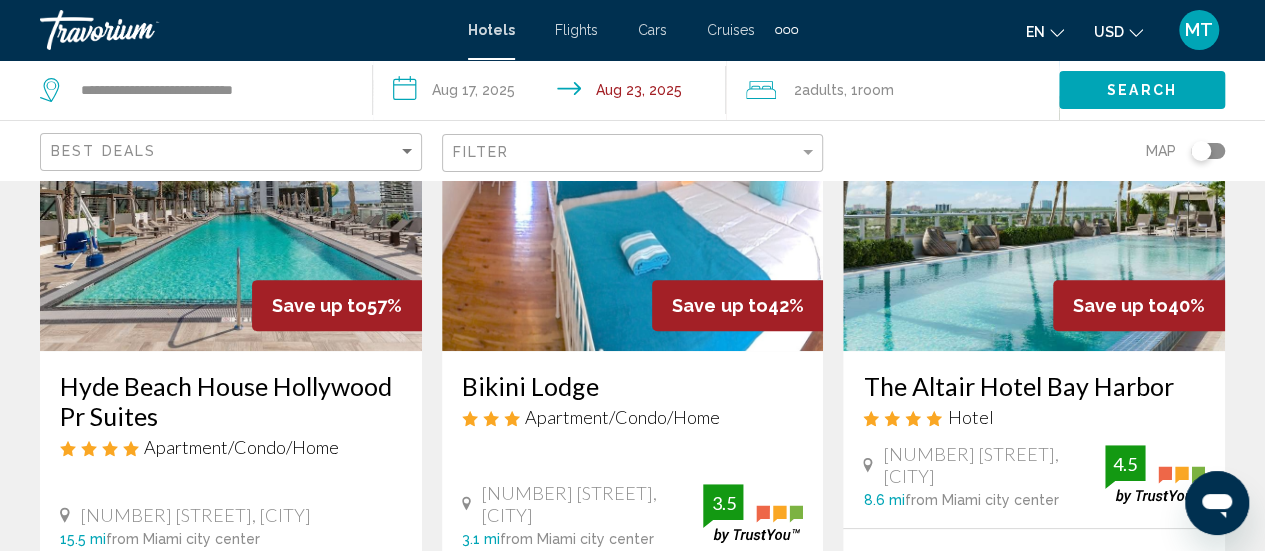 click on "**********" at bounding box center (553, 93) 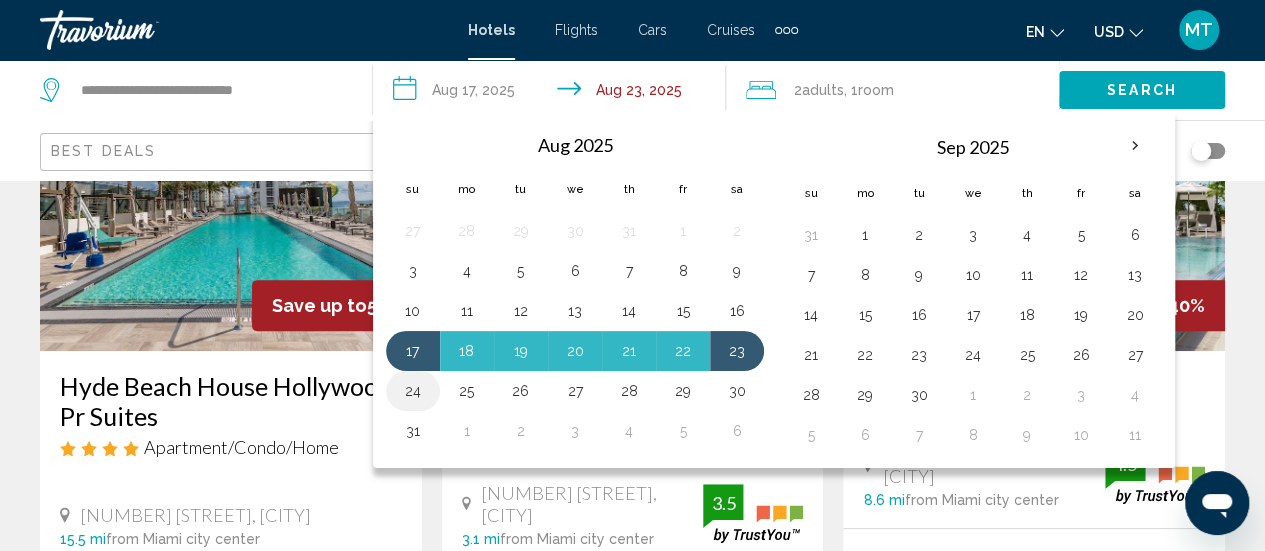 click on "24" at bounding box center [413, 391] 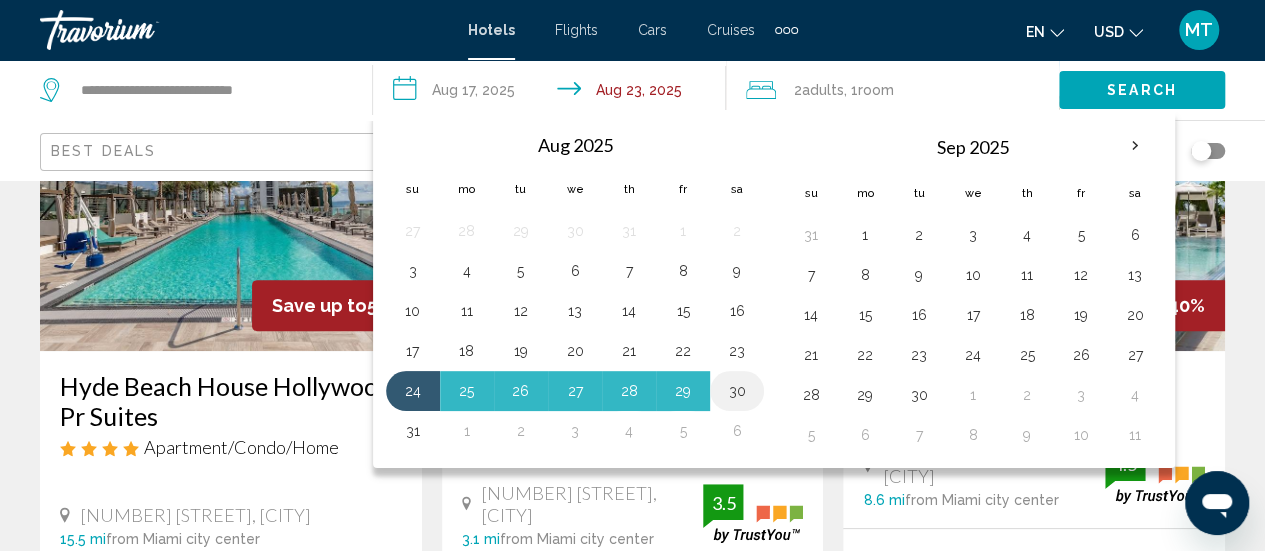 click on "30" at bounding box center [737, 391] 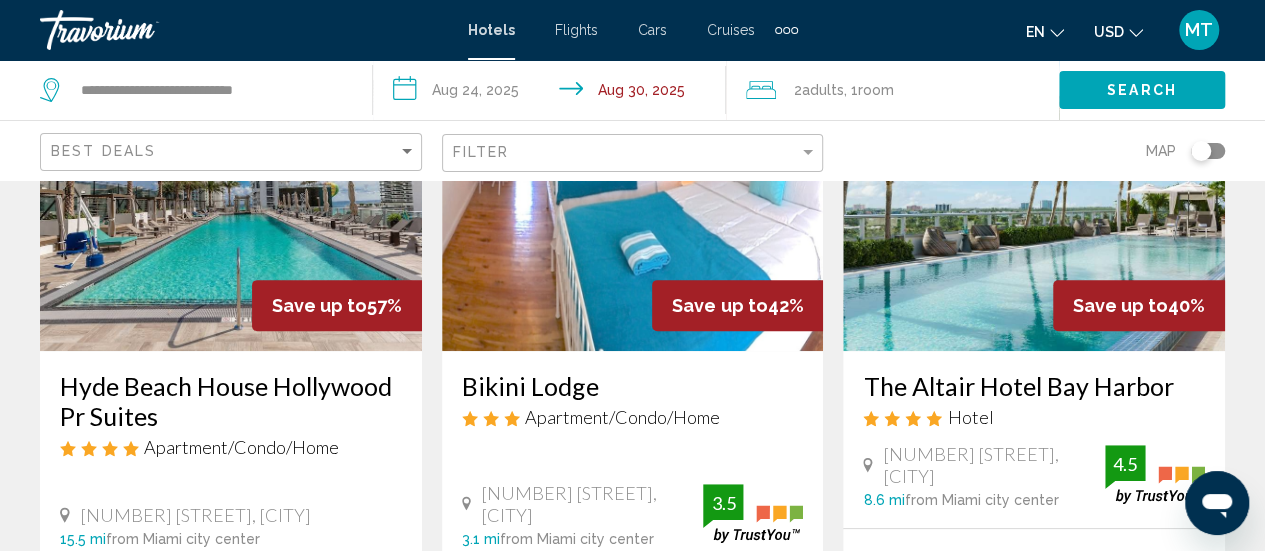click on "Search" 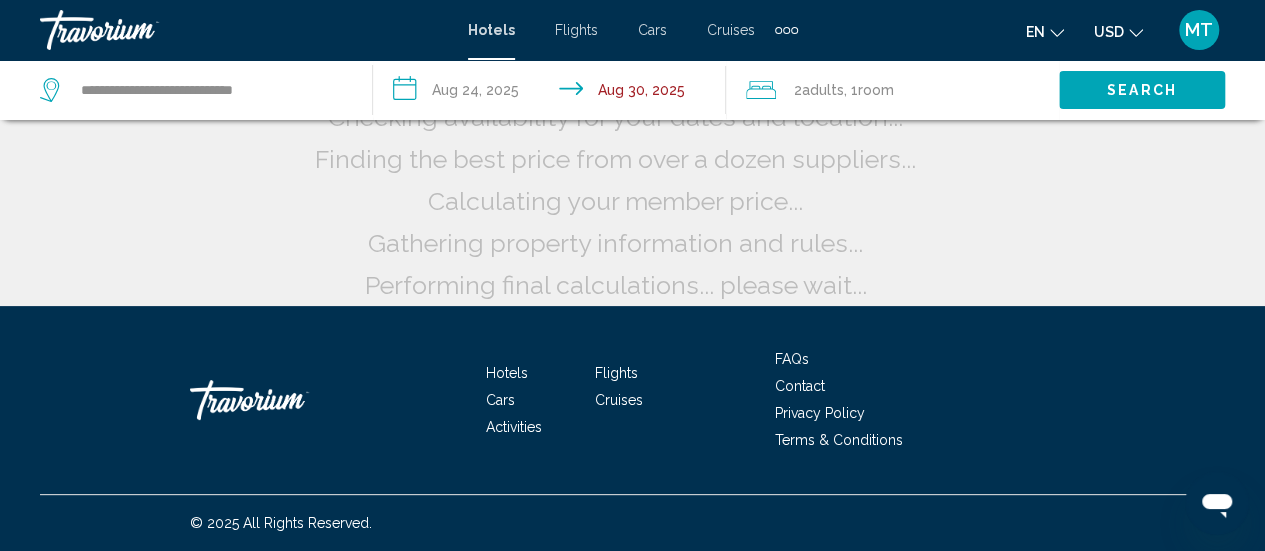 scroll, scrollTop: 19, scrollLeft: 0, axis: vertical 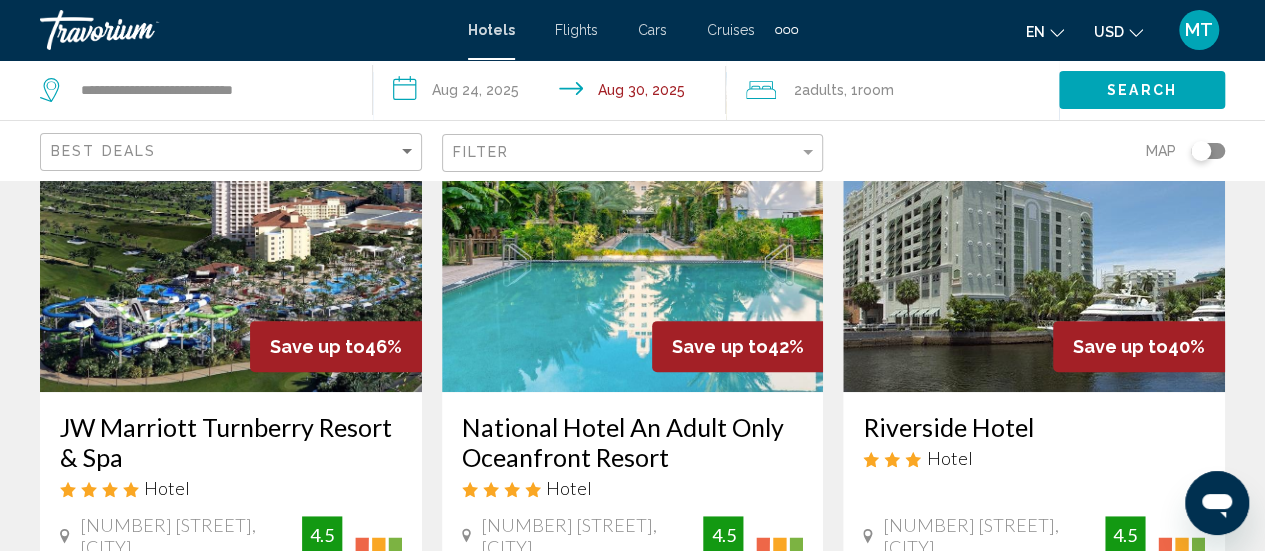 click on "**********" at bounding box center [553, 93] 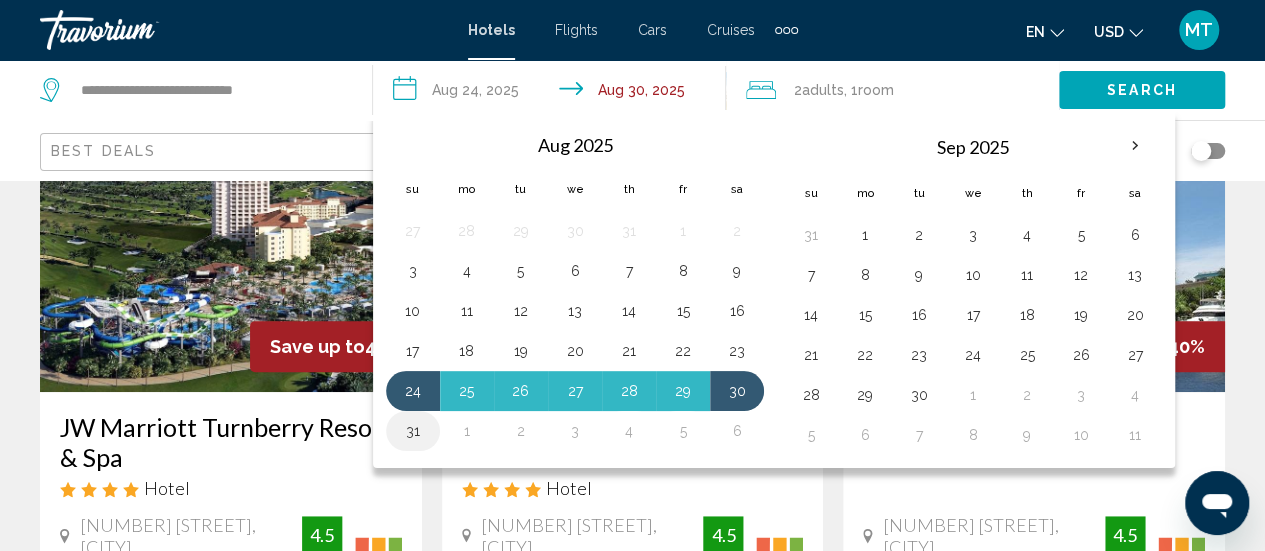 click on "31" at bounding box center (413, 431) 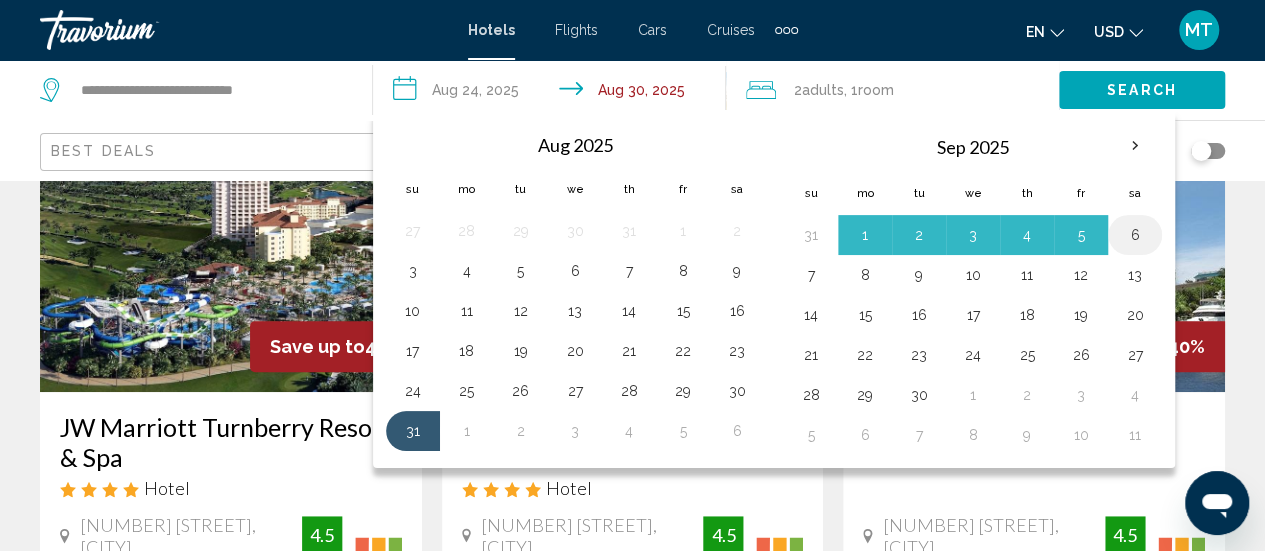 click on "6" at bounding box center [1135, 235] 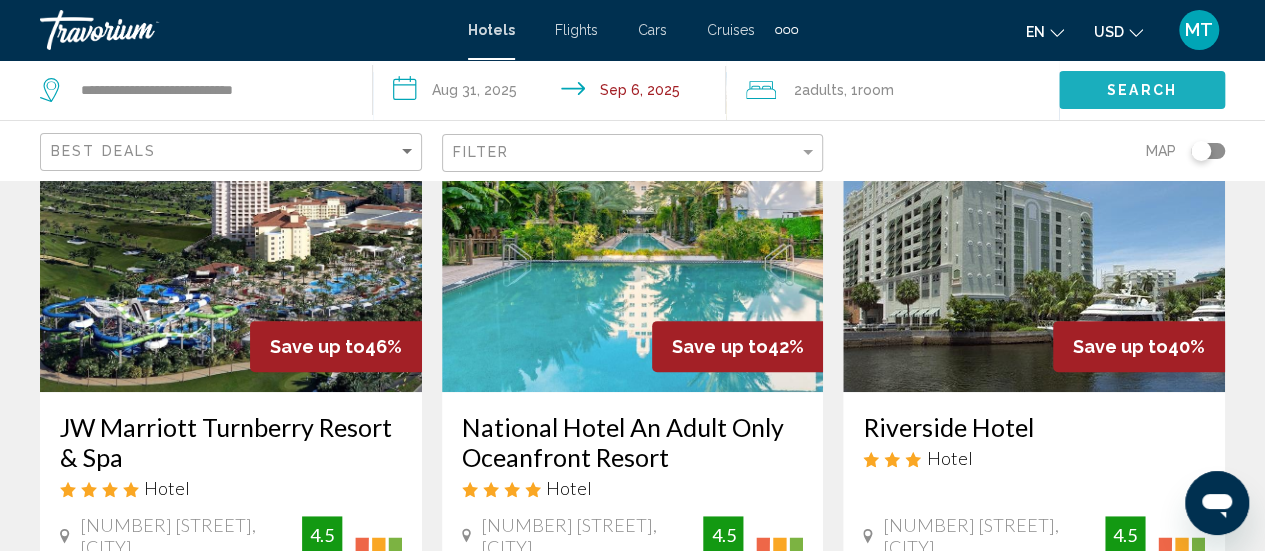 click on "Search" 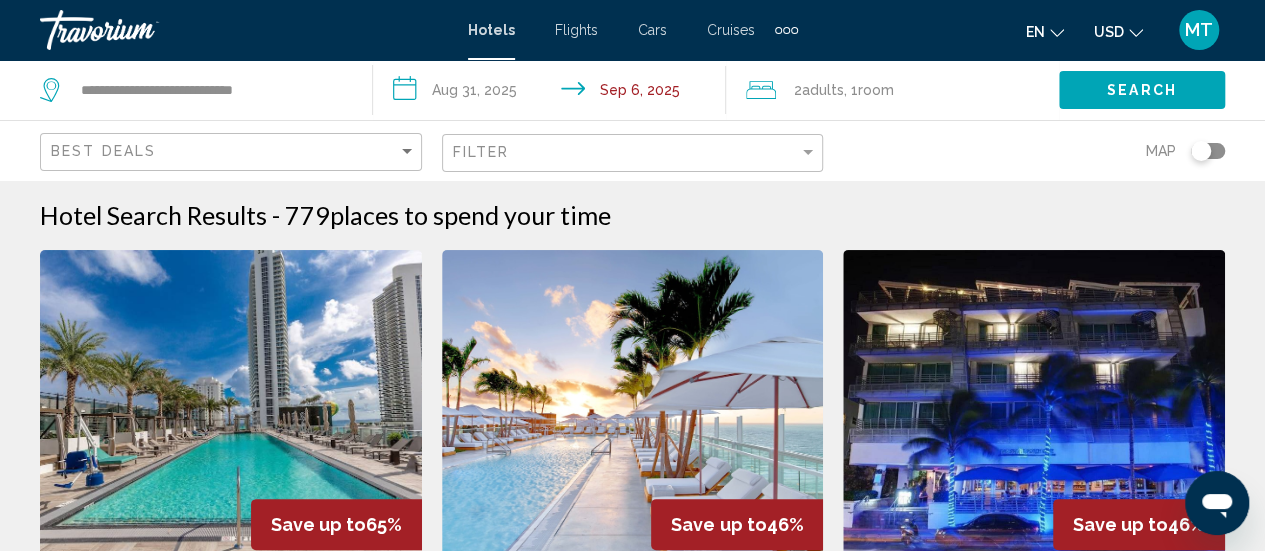 click at bounding box center [231, 410] 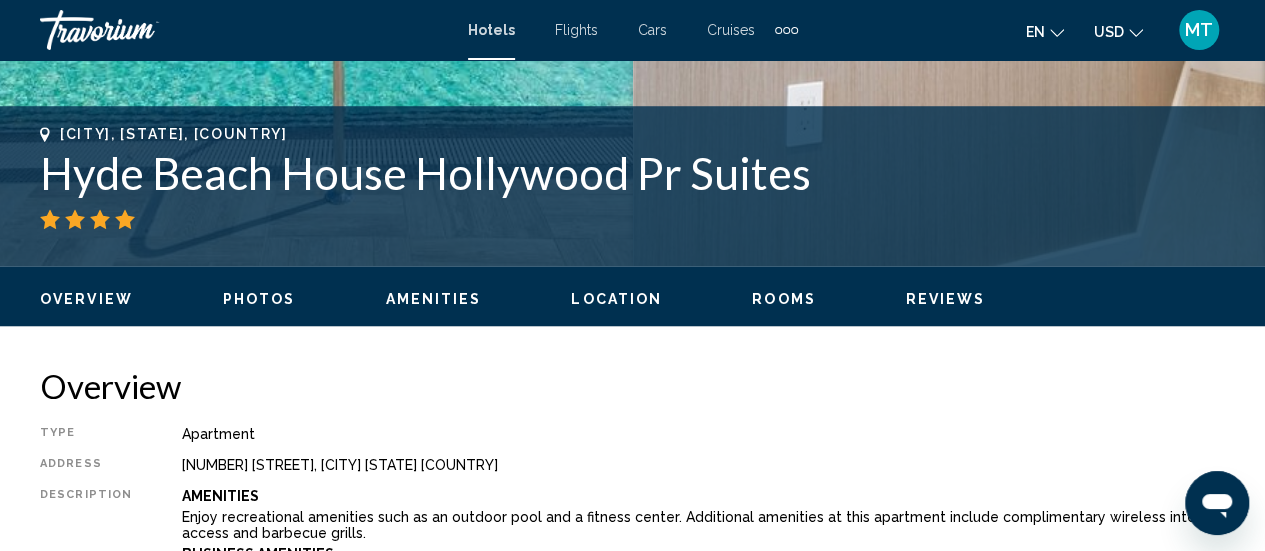 scroll, scrollTop: 743, scrollLeft: 0, axis: vertical 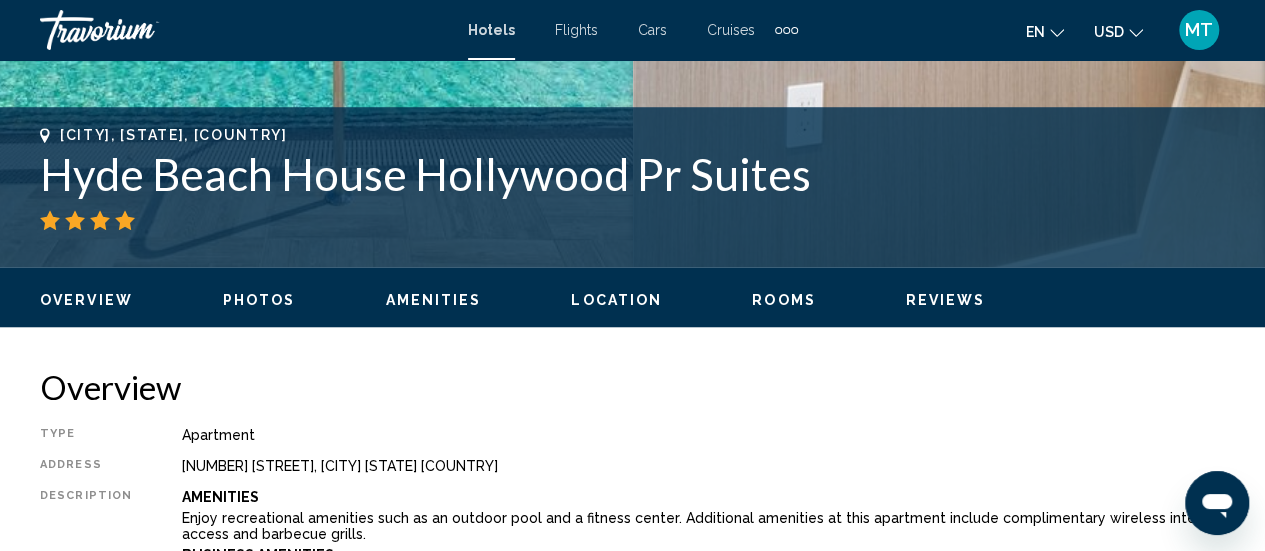 click on "Hyde Beach House Hollywood Pr Suites" at bounding box center [632, 174] 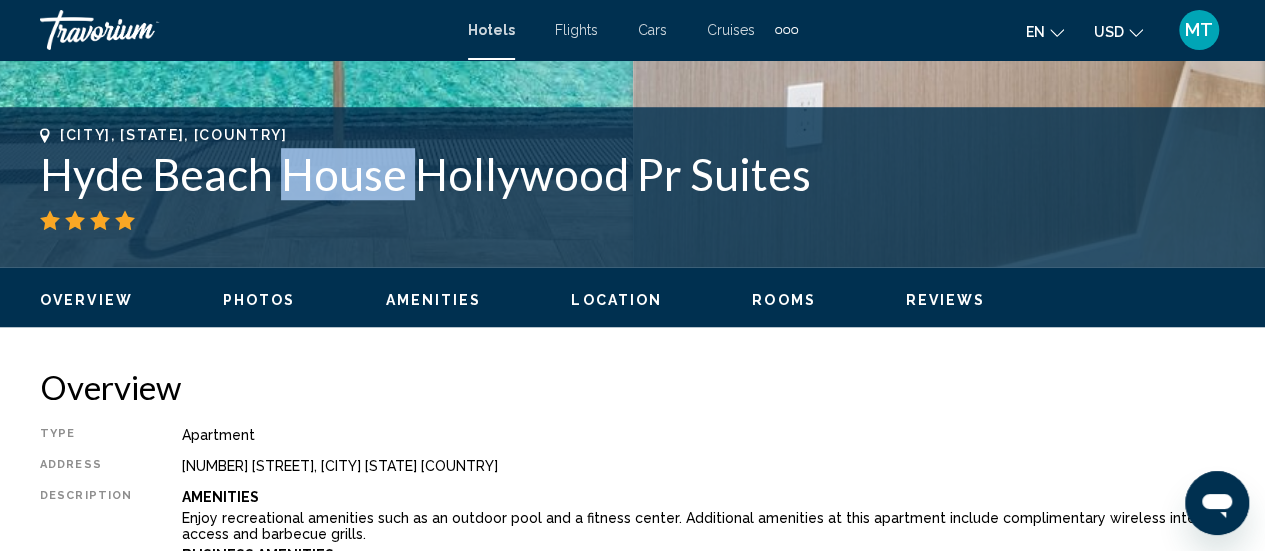 click on "Hyde Beach House Hollywood Pr Suites" at bounding box center [632, 174] 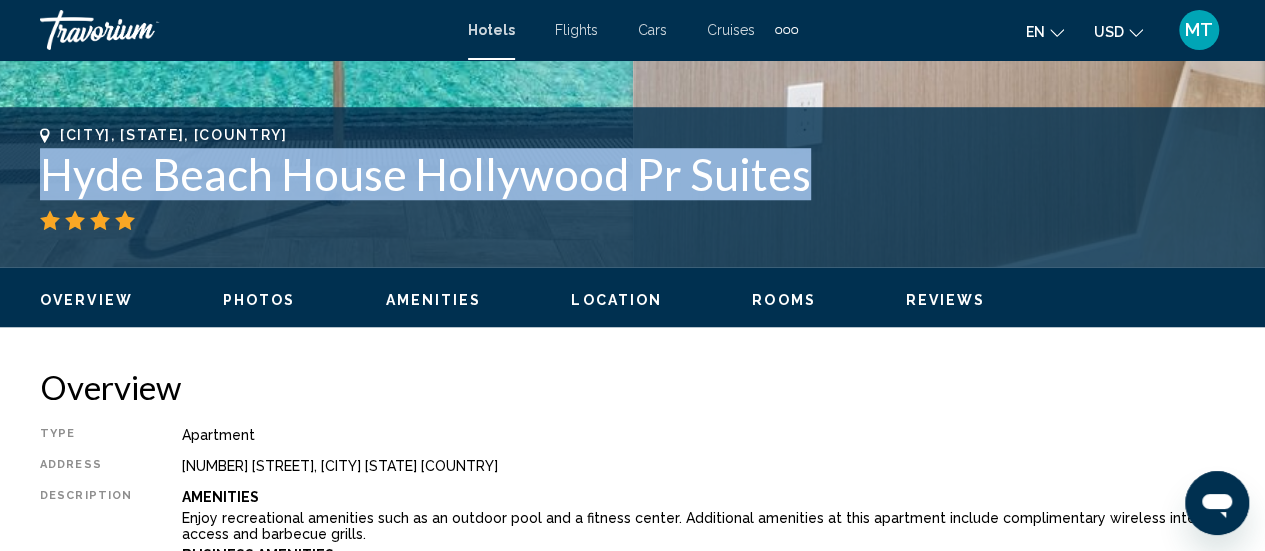 click on "Hyde Beach House Hollywood Pr Suites" at bounding box center [632, 174] 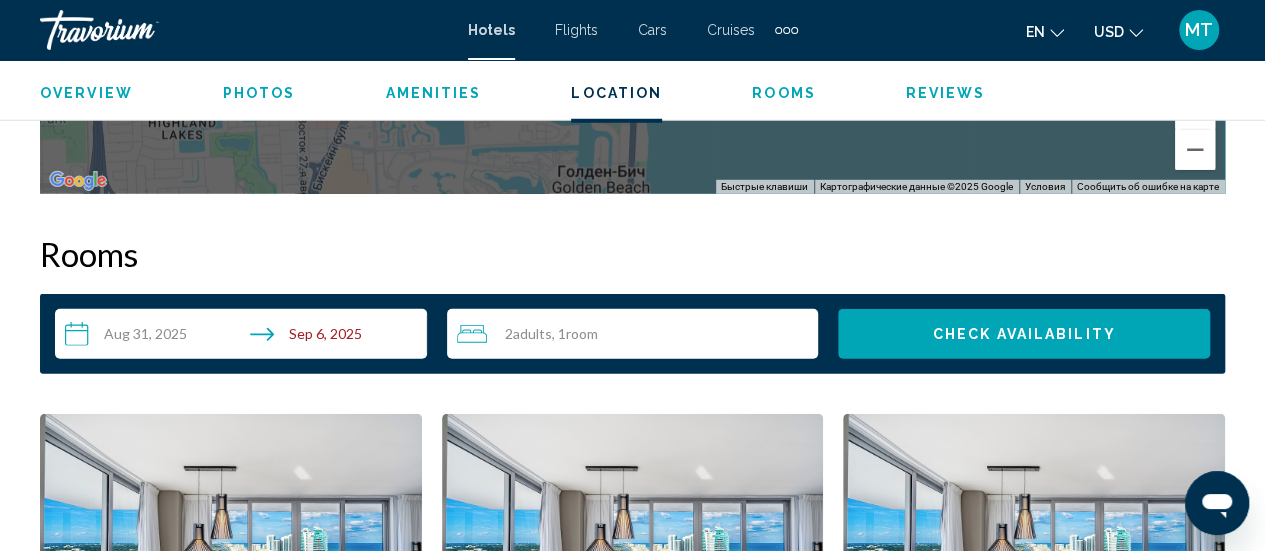 scroll, scrollTop: 2769, scrollLeft: 0, axis: vertical 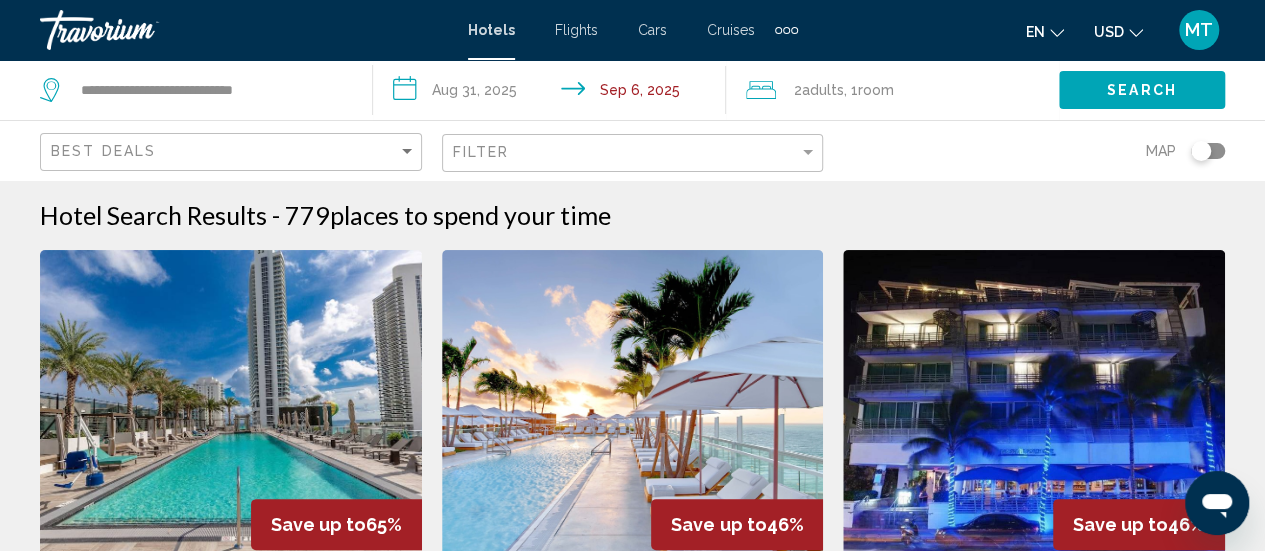 click on "**********" at bounding box center [553, 93] 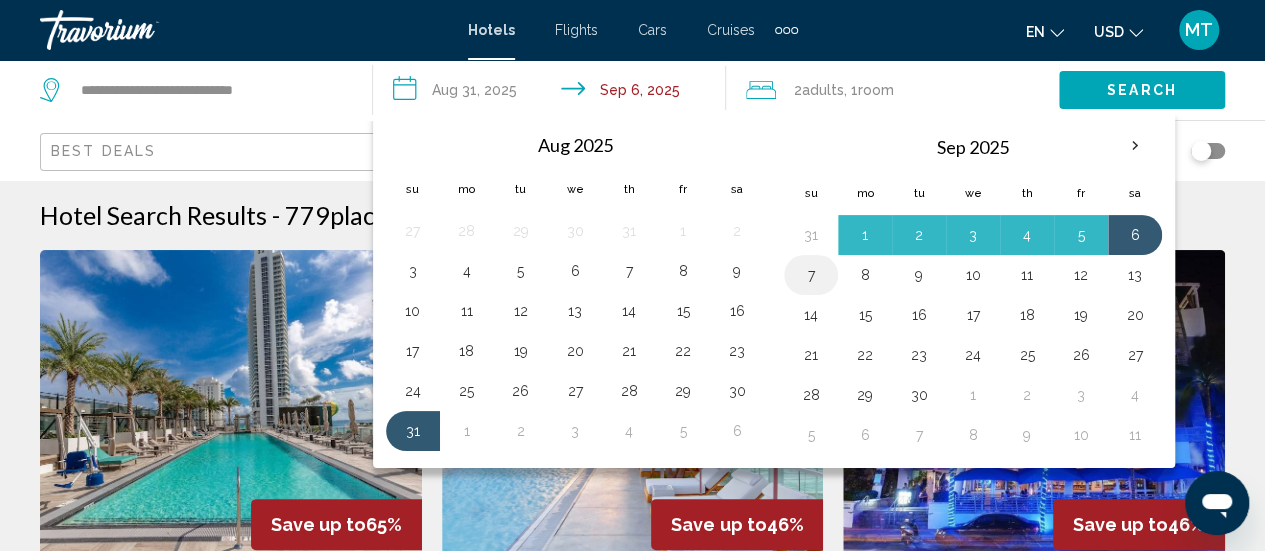 click on "7" at bounding box center [811, 275] 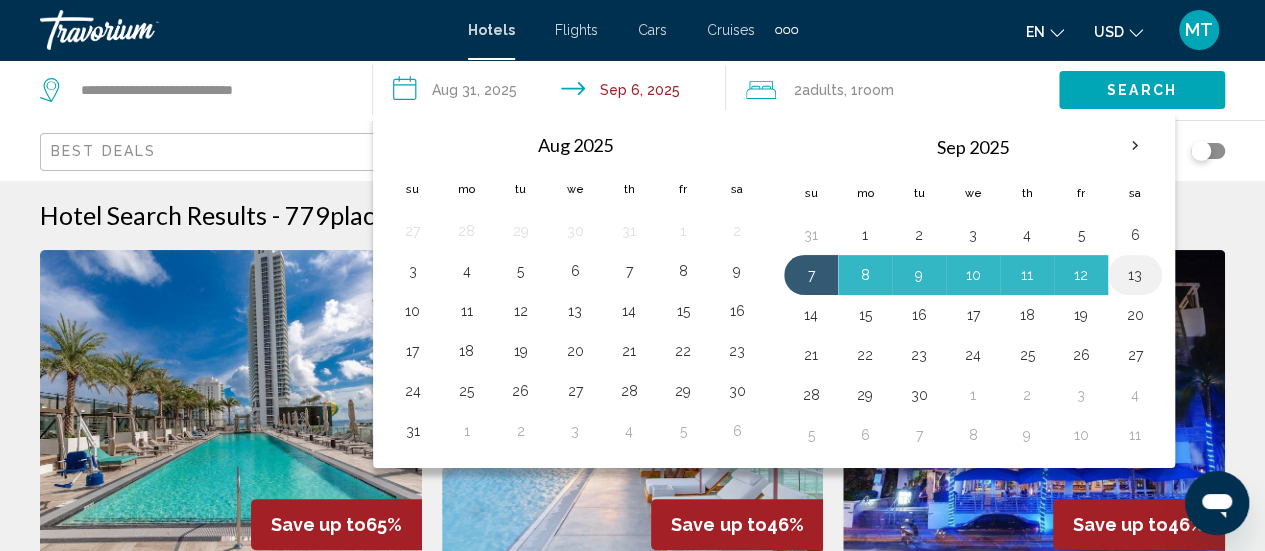 click on "13" at bounding box center (1135, 275) 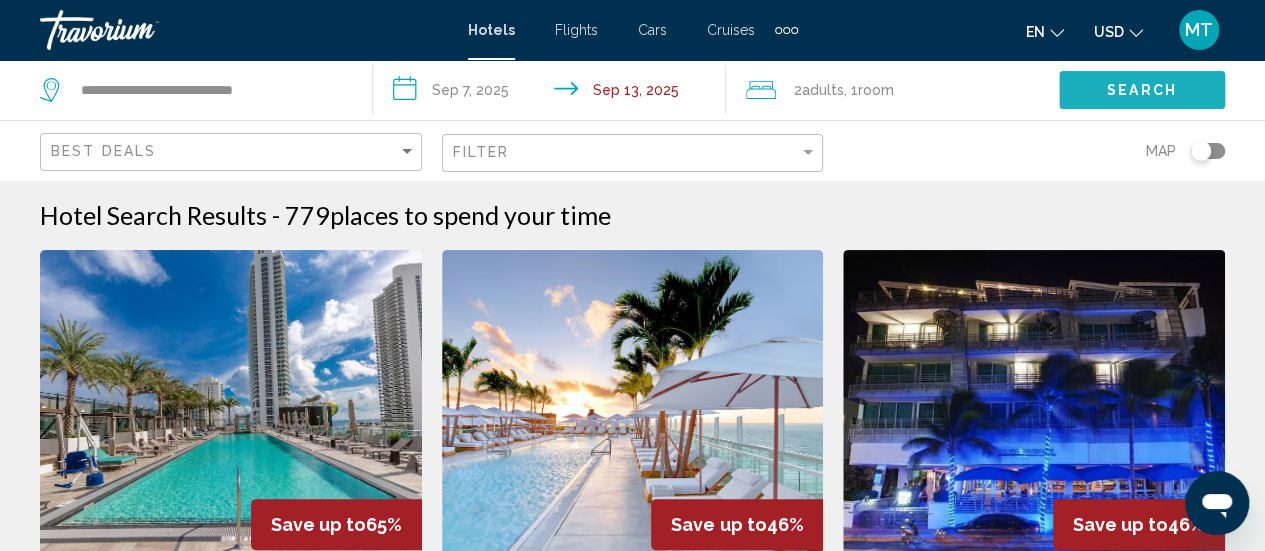 click on "Search" 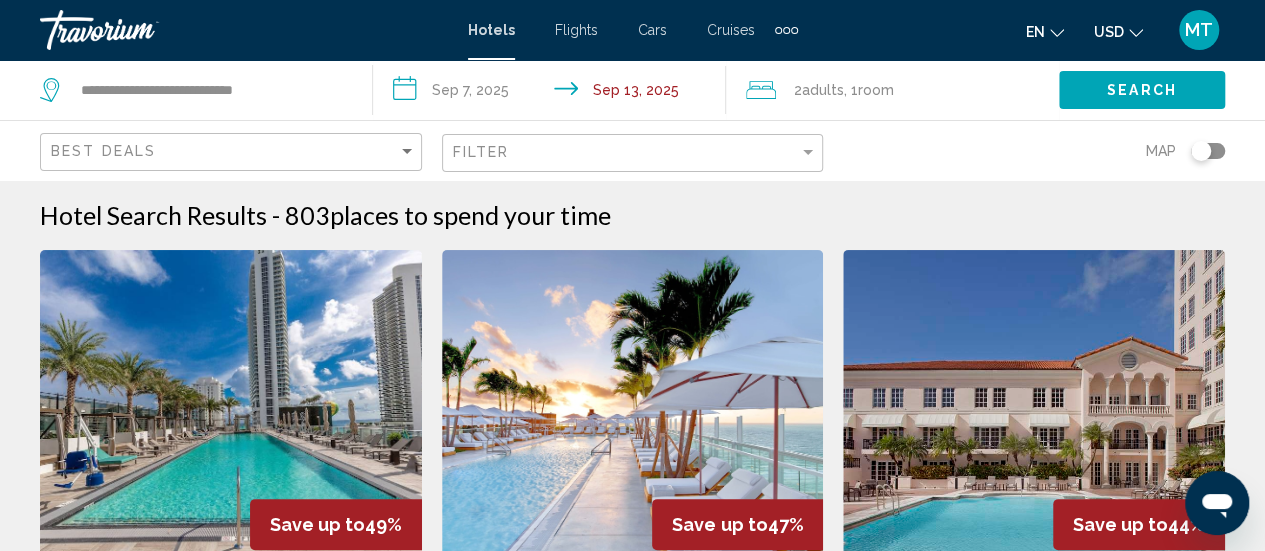click on "**********" at bounding box center (553, 93) 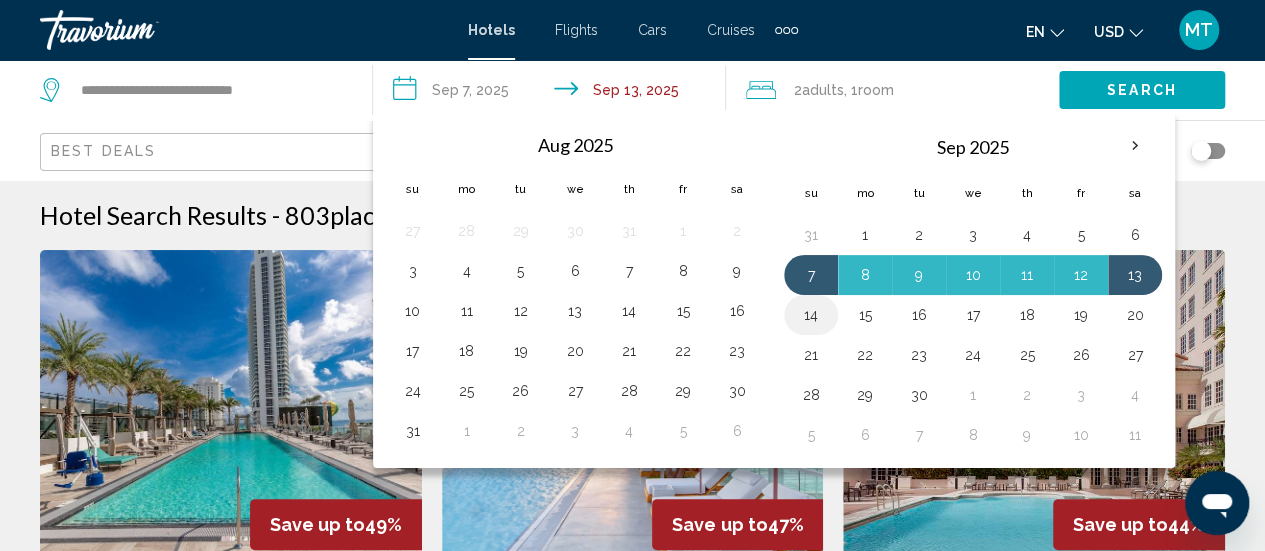 click on "14" at bounding box center (811, 315) 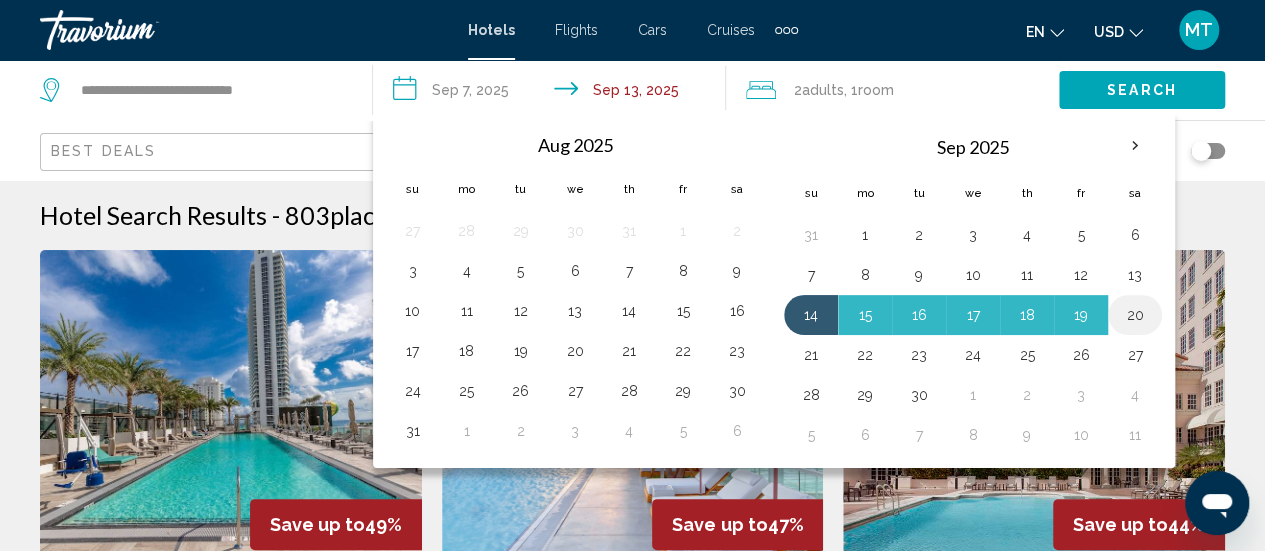 click on "20" at bounding box center [1135, 315] 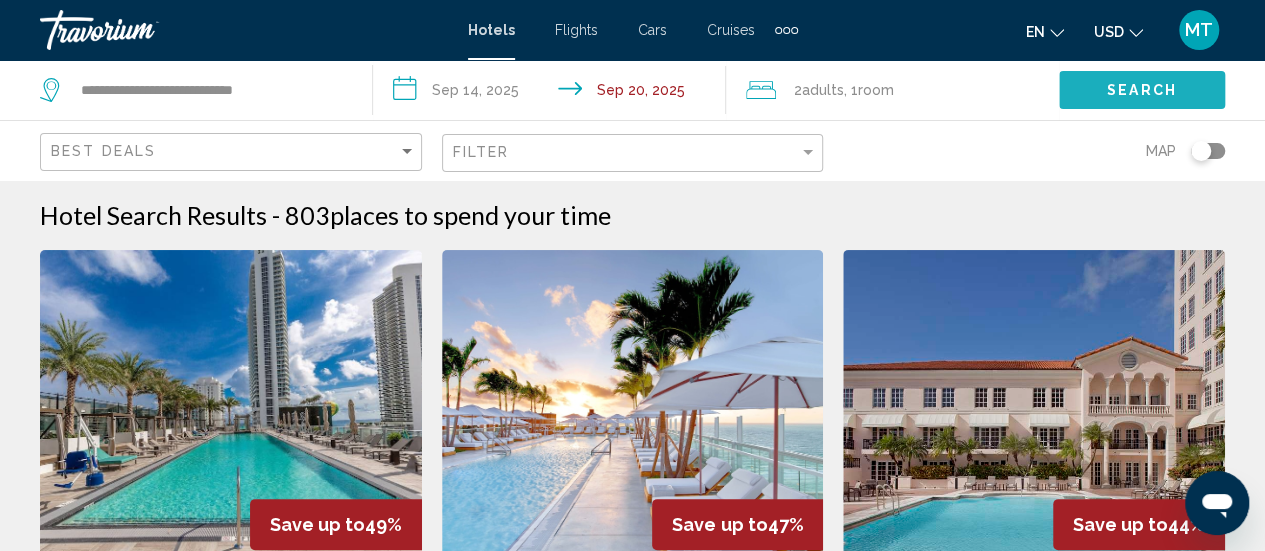 click on "Search" 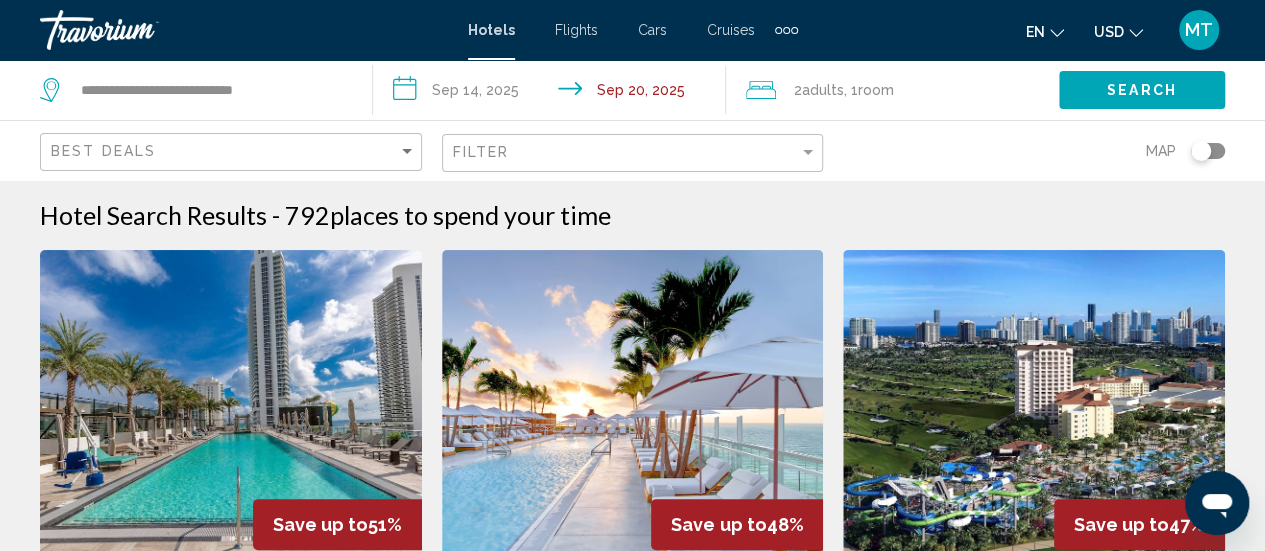 click on "**********" at bounding box center [553, 93] 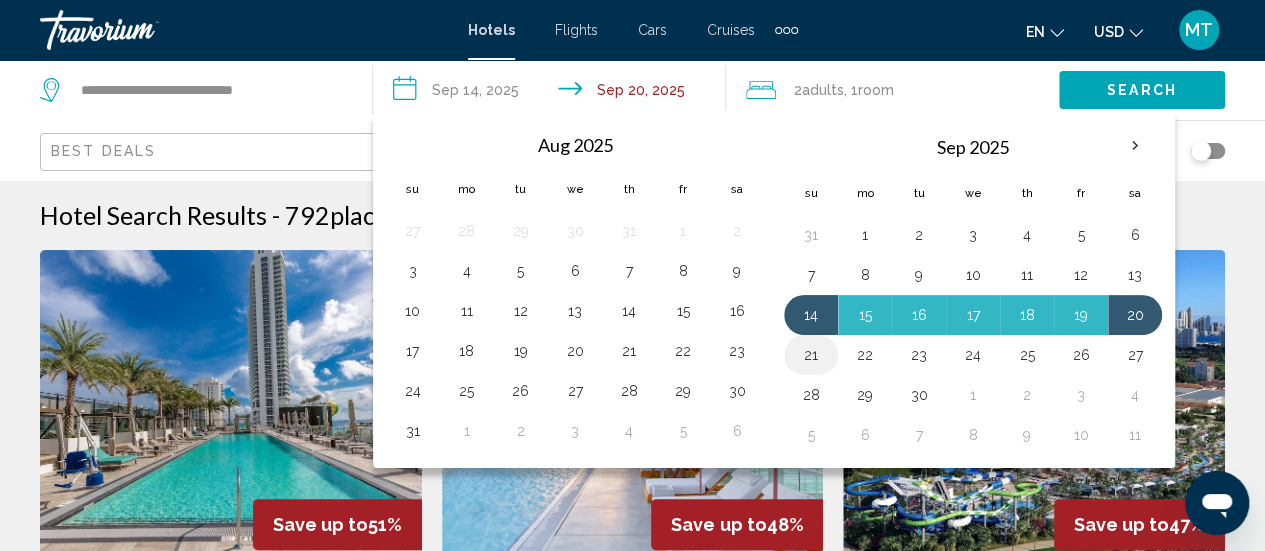 click on "21" at bounding box center (811, 355) 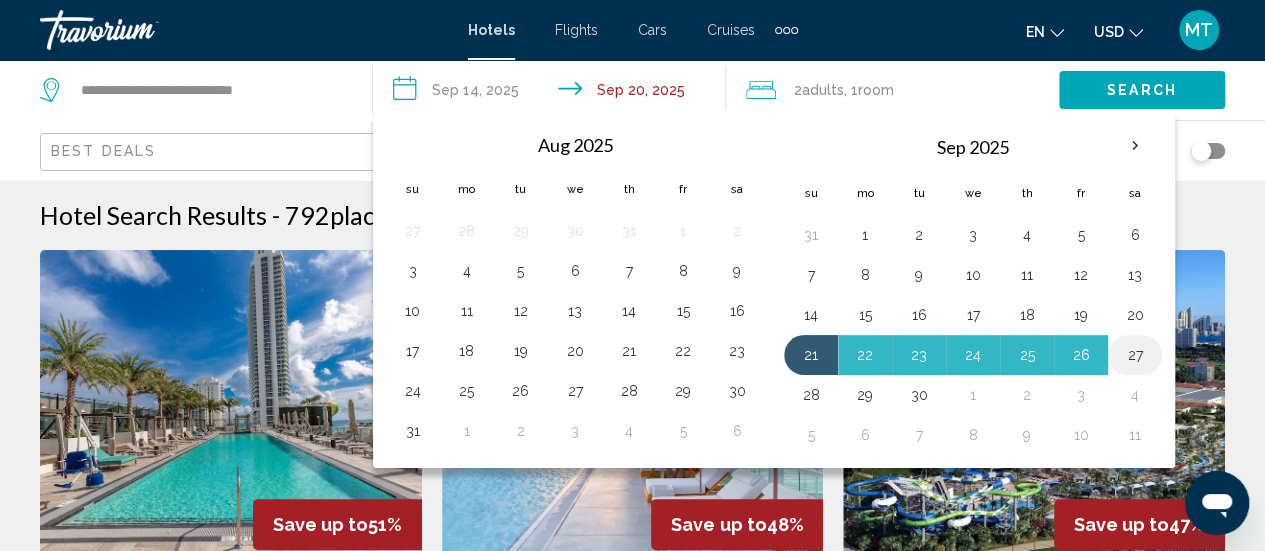 click on "27" at bounding box center [1135, 355] 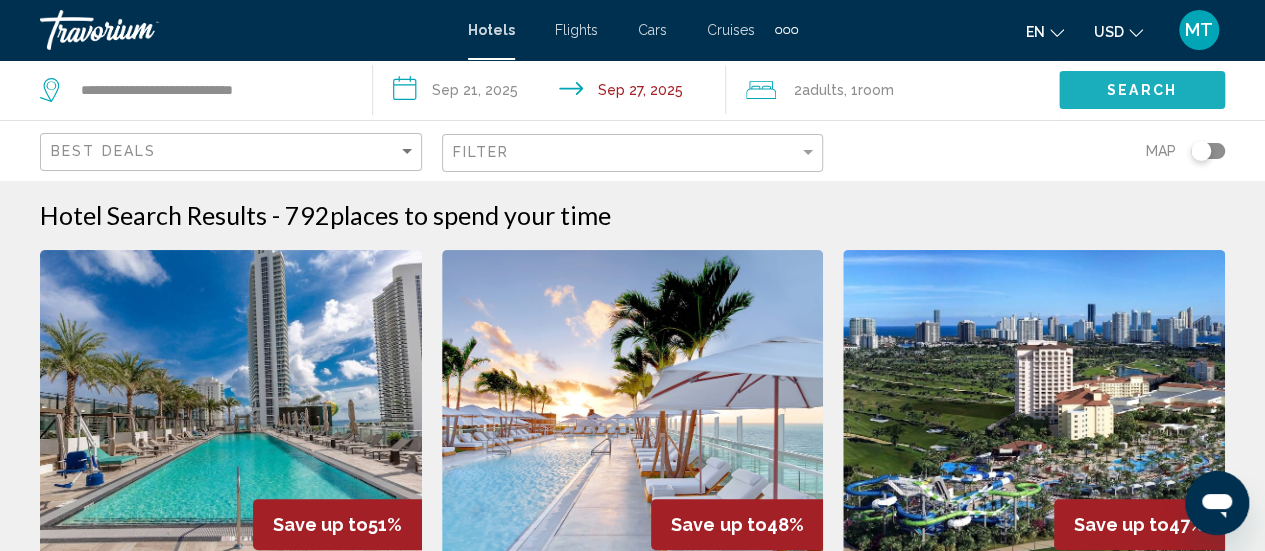 click on "Search" 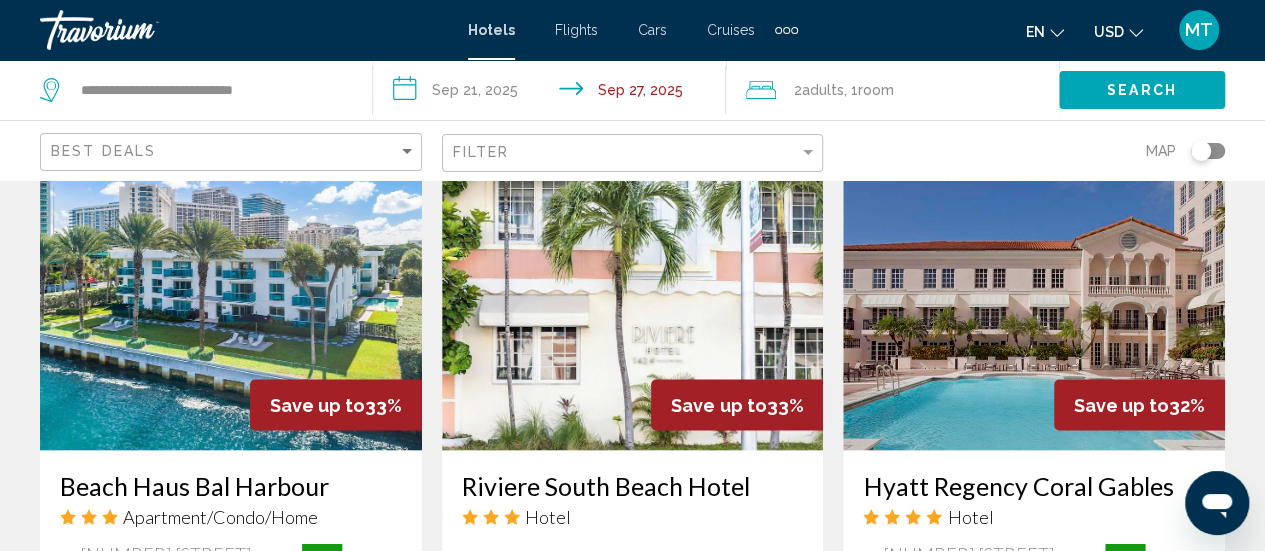 scroll, scrollTop: 1712, scrollLeft: 0, axis: vertical 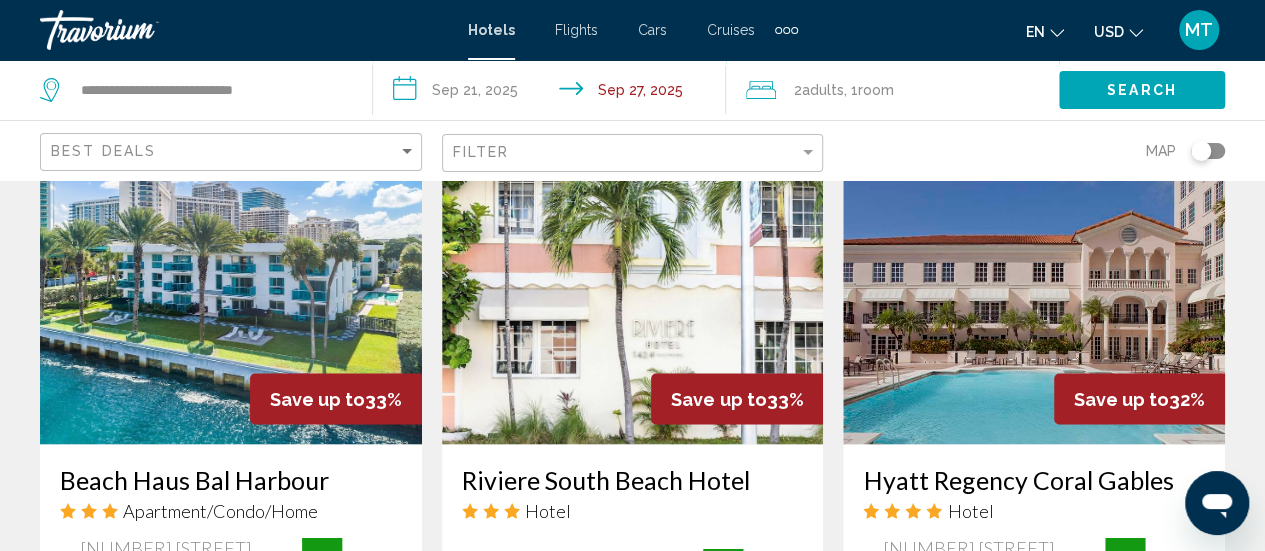 click at bounding box center (1034, 284) 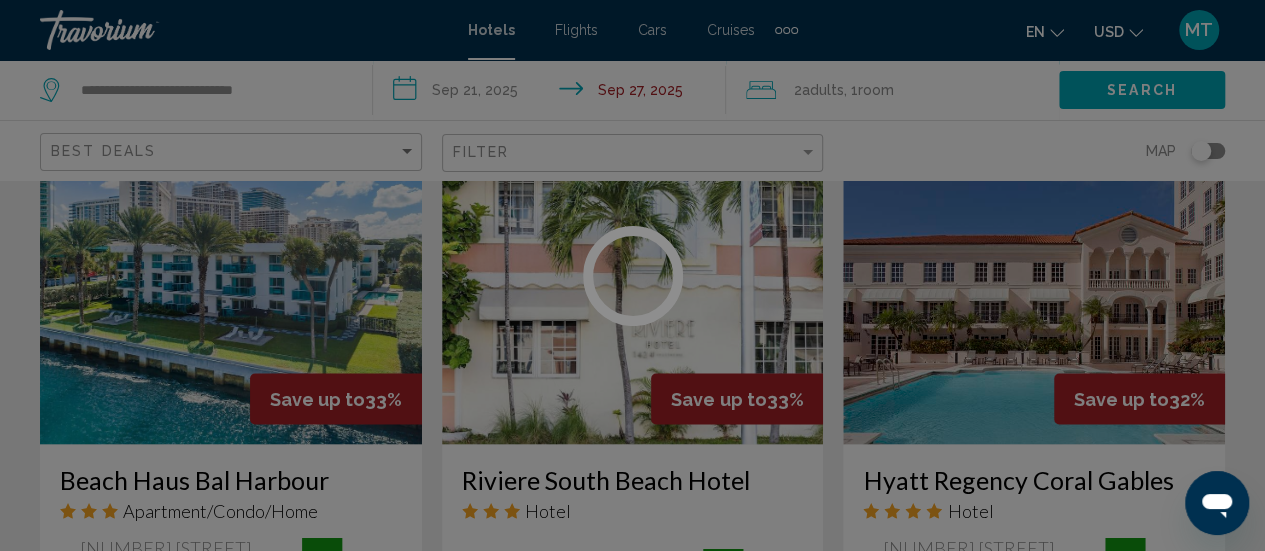 click at bounding box center (632, 275) 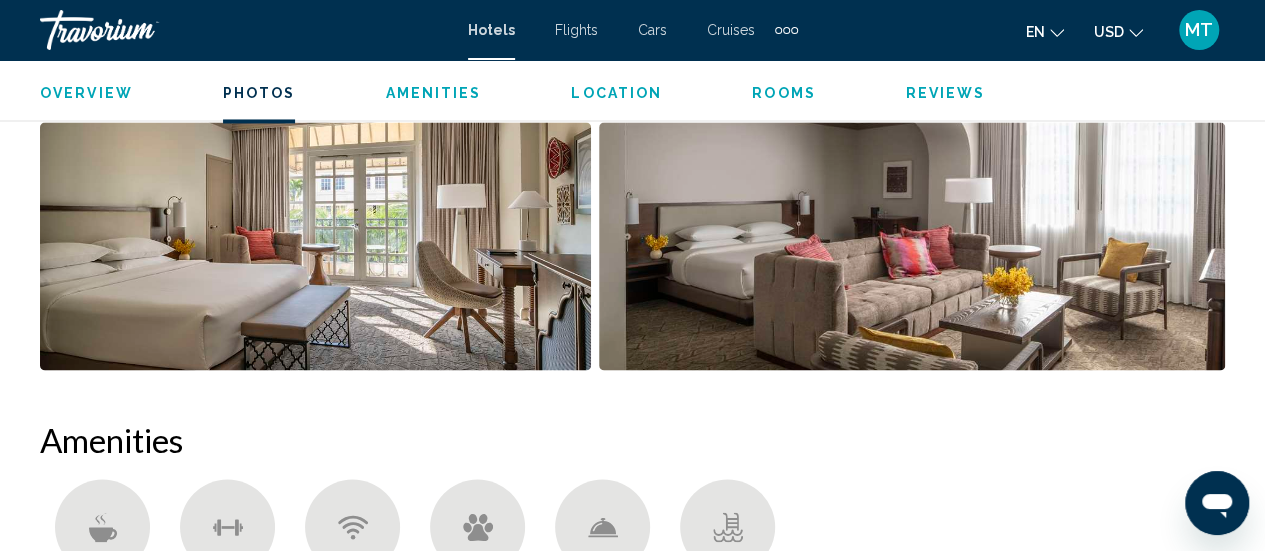 scroll, scrollTop: 1562, scrollLeft: 0, axis: vertical 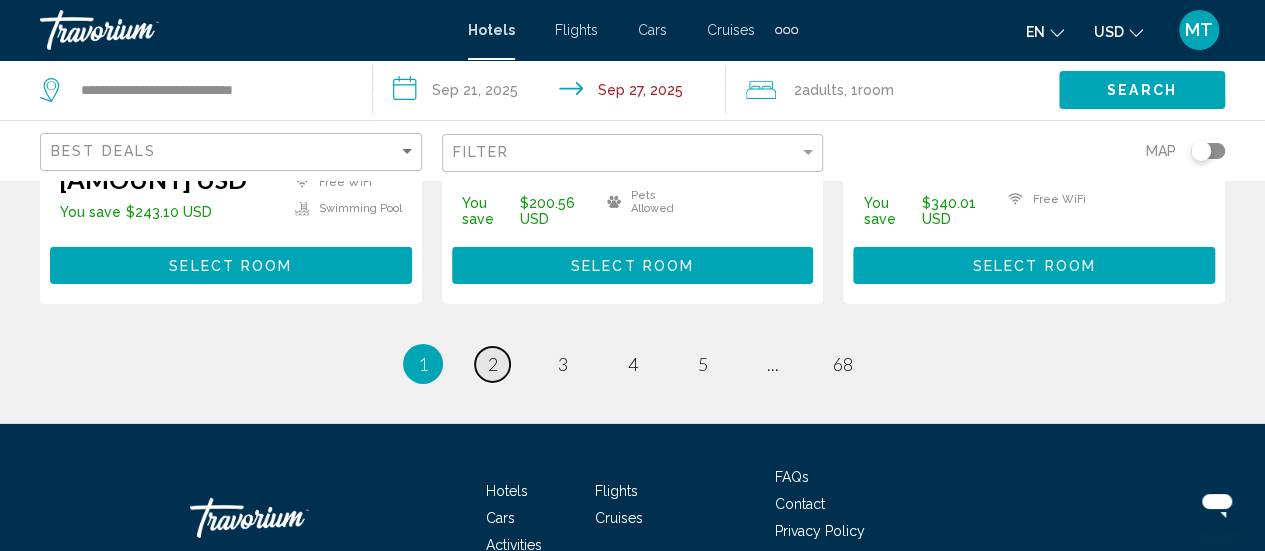 click on "page  2" at bounding box center [492, 364] 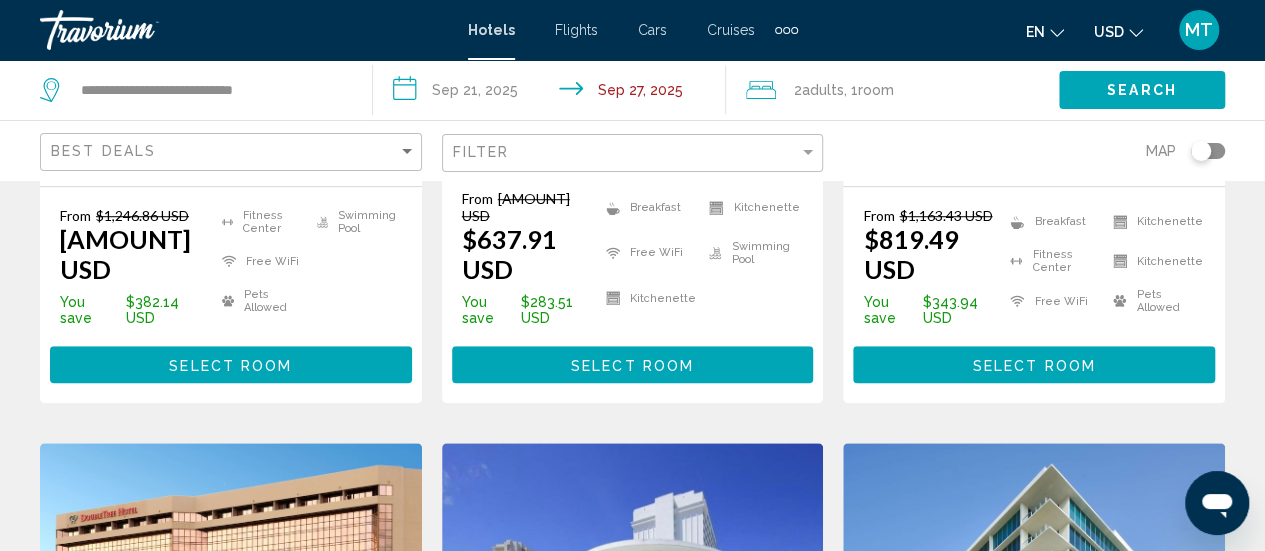 scroll, scrollTop: 338, scrollLeft: 0, axis: vertical 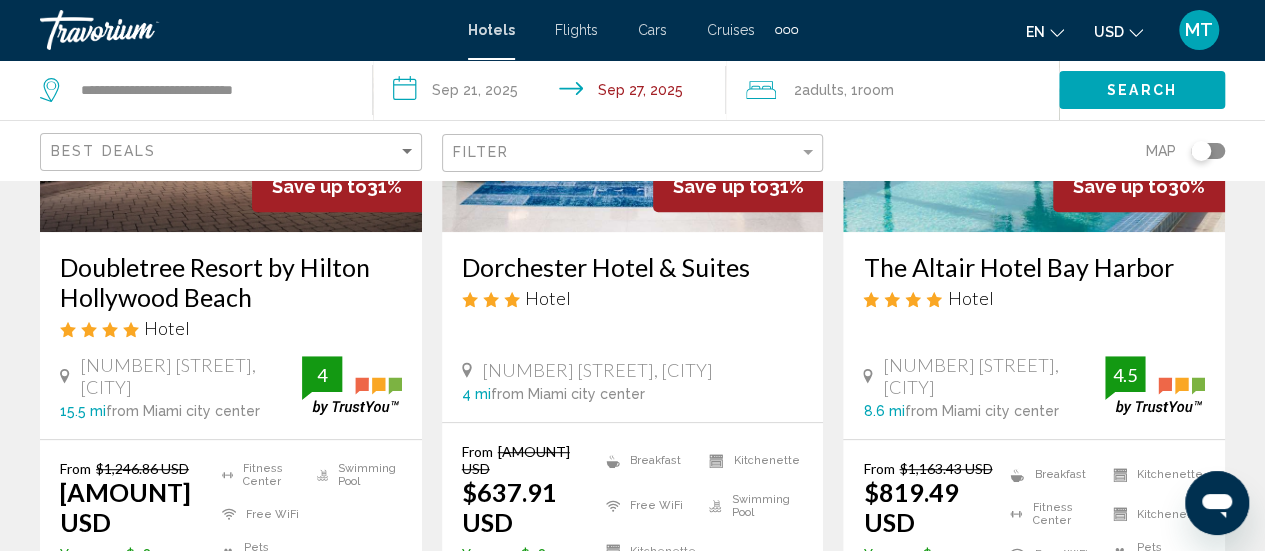 click on "**********" at bounding box center (553, 93) 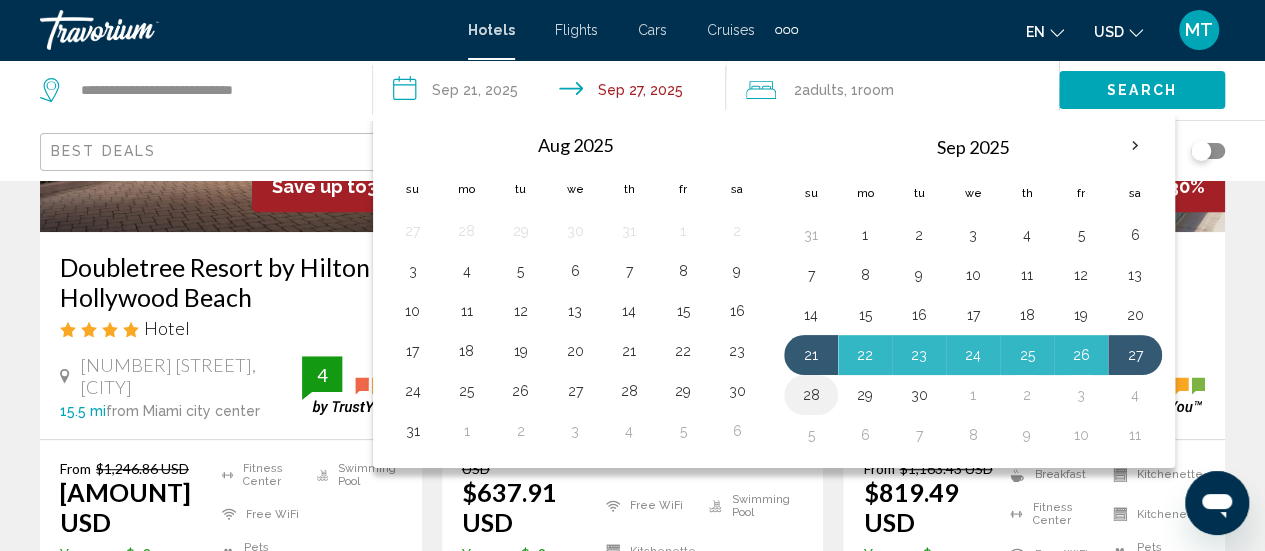 click on "28" at bounding box center [811, 395] 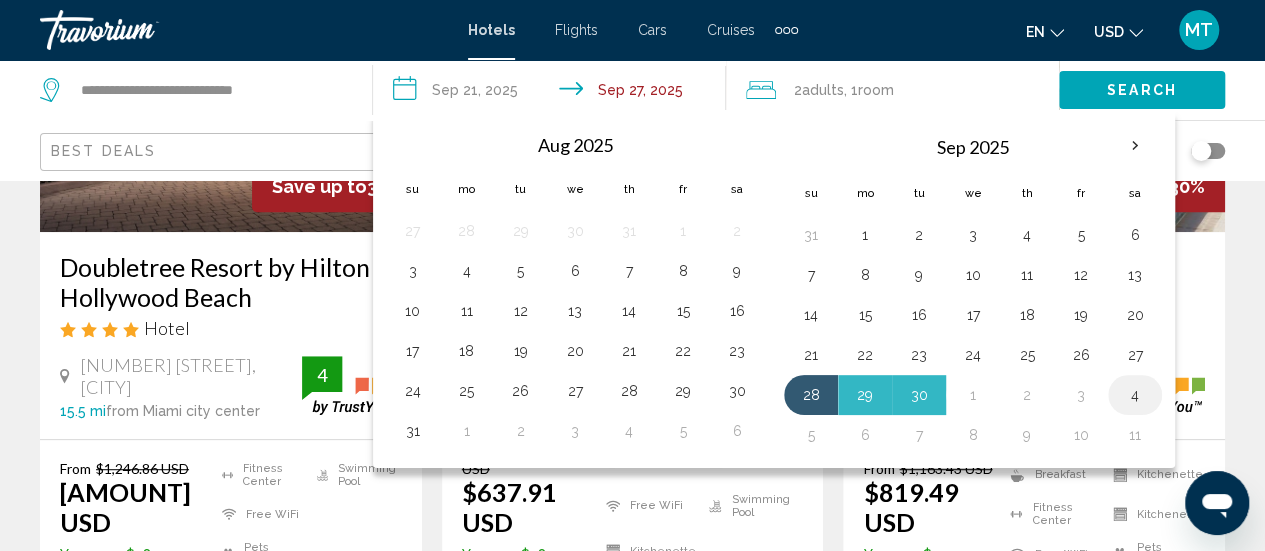 click on "4" at bounding box center (1135, 395) 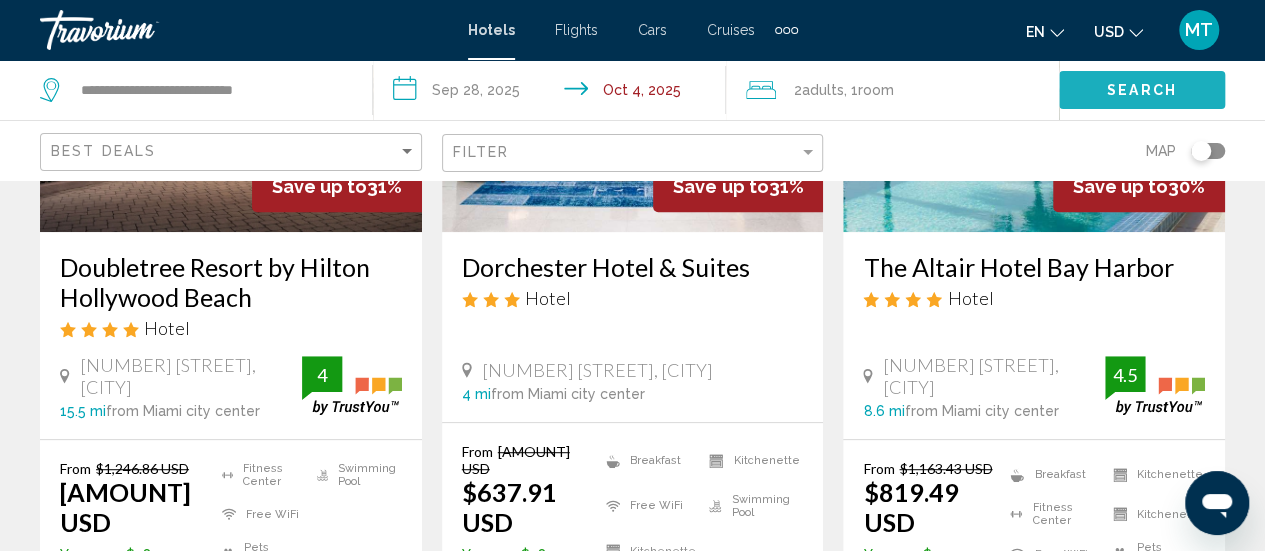 click on "Search" 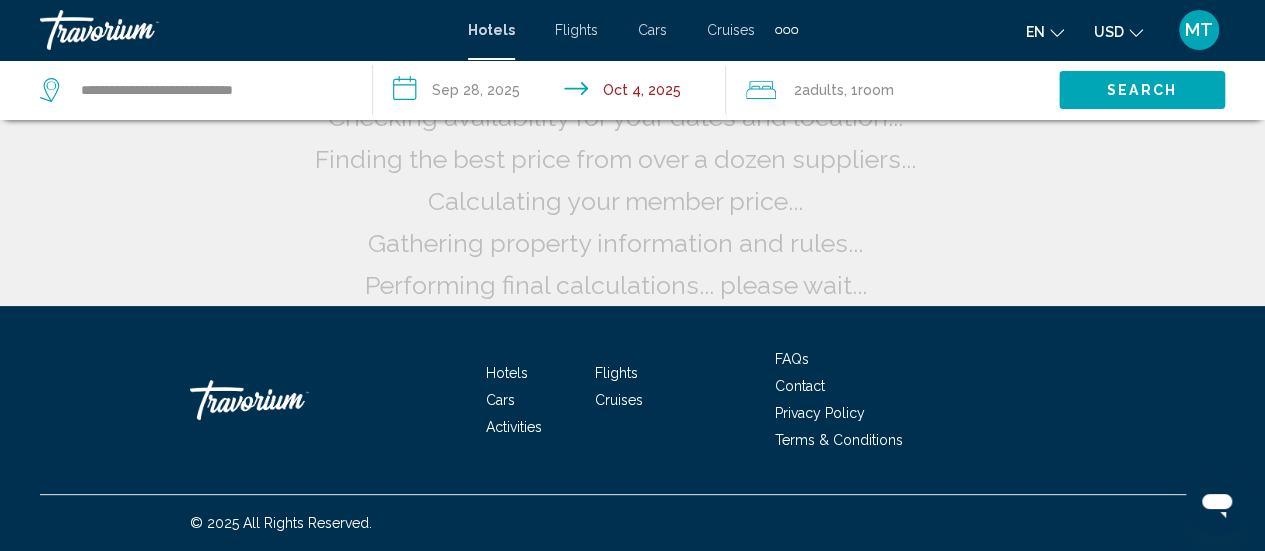 scroll, scrollTop: 105, scrollLeft: 0, axis: vertical 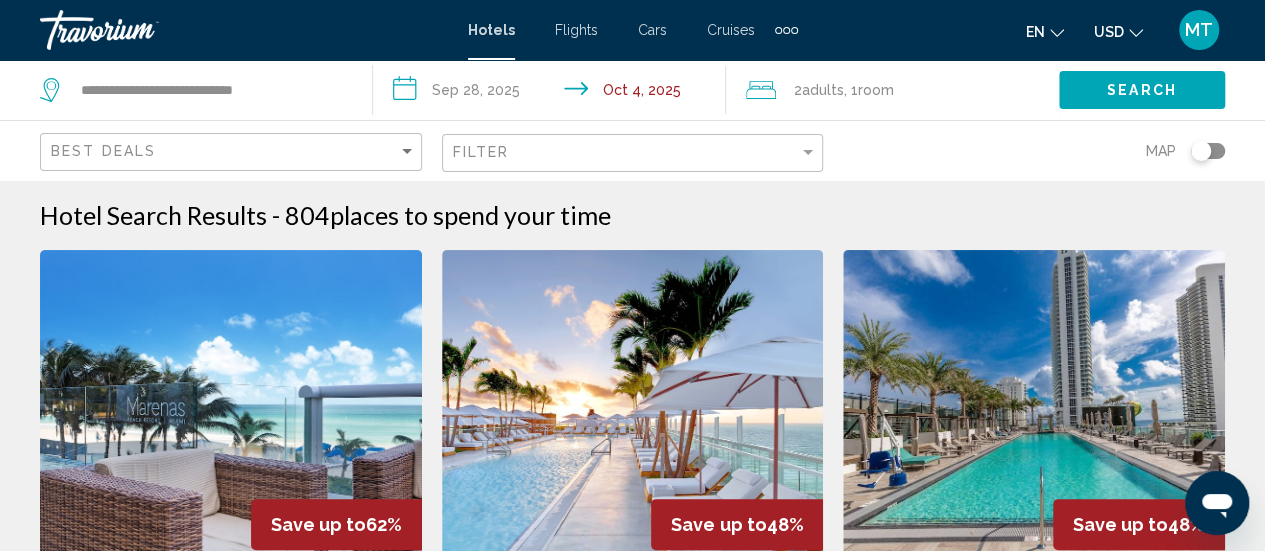 click on "**********" at bounding box center [553, 93] 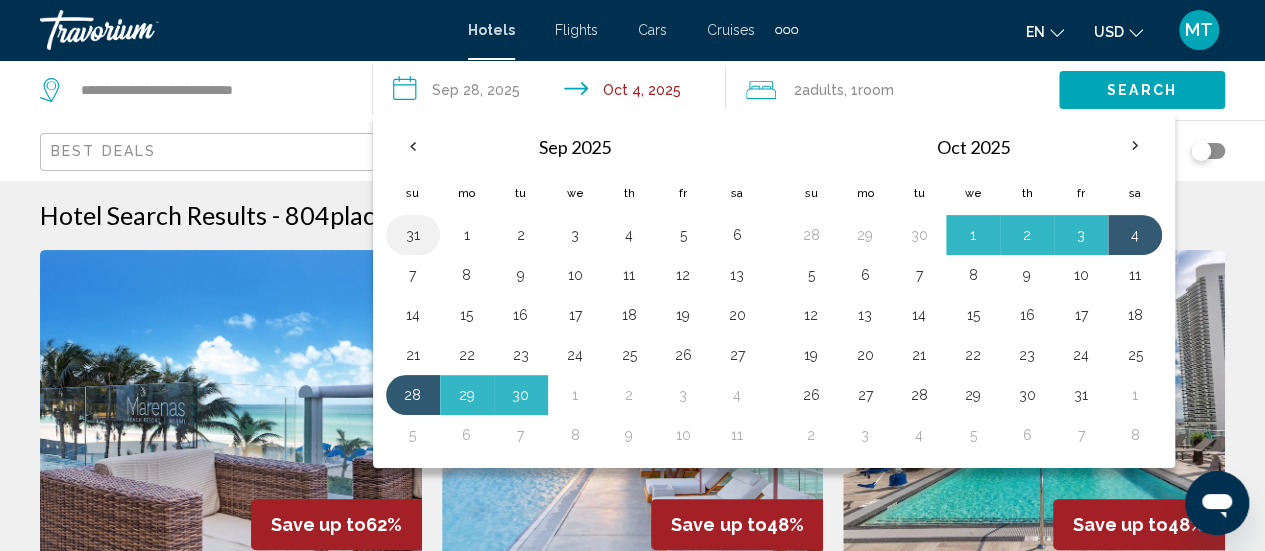 click on "31" at bounding box center [413, 235] 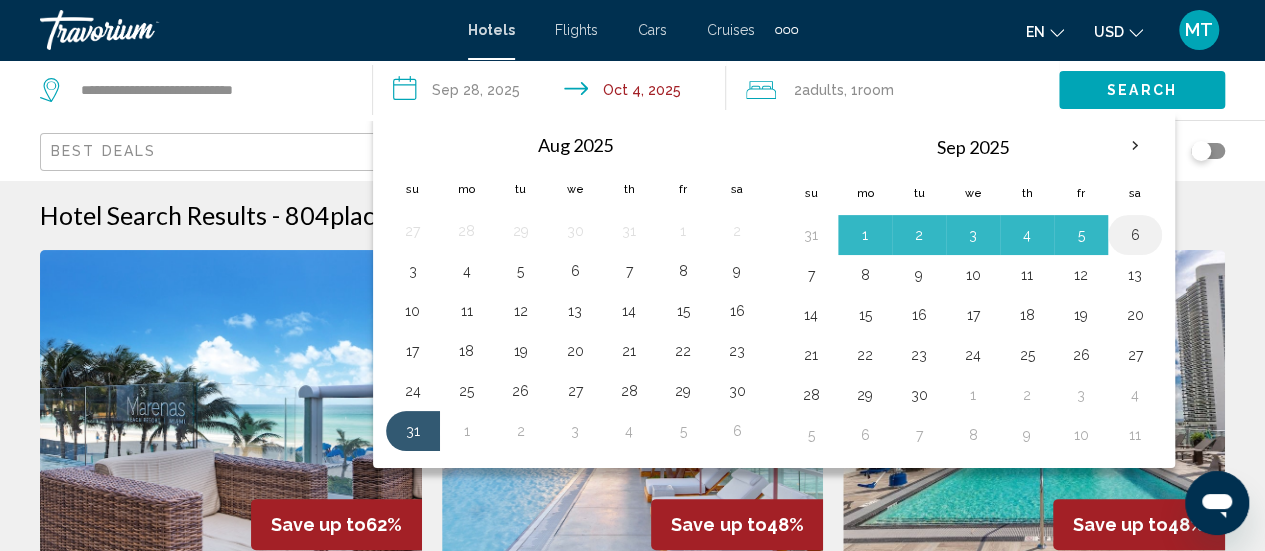 click on "6" at bounding box center (1135, 235) 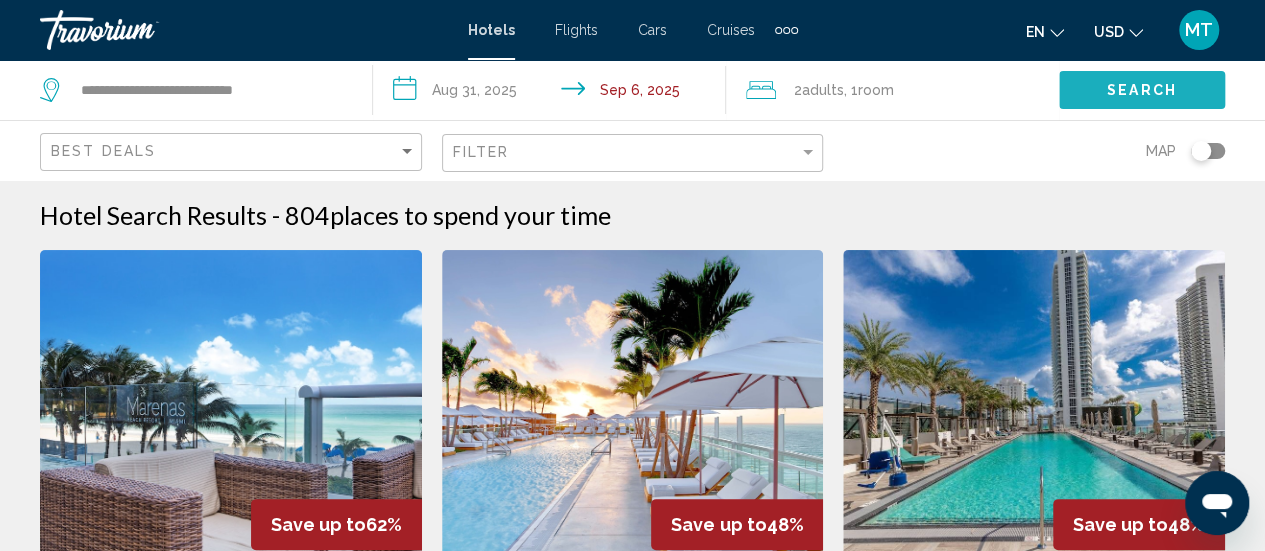 click on "Search" 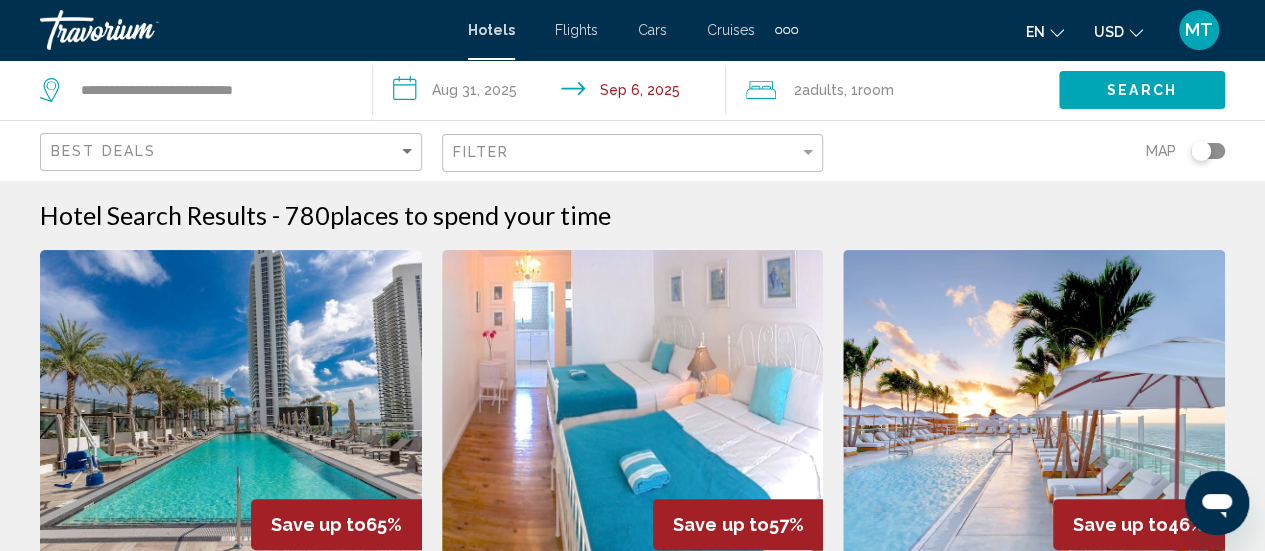click at bounding box center [231, 410] 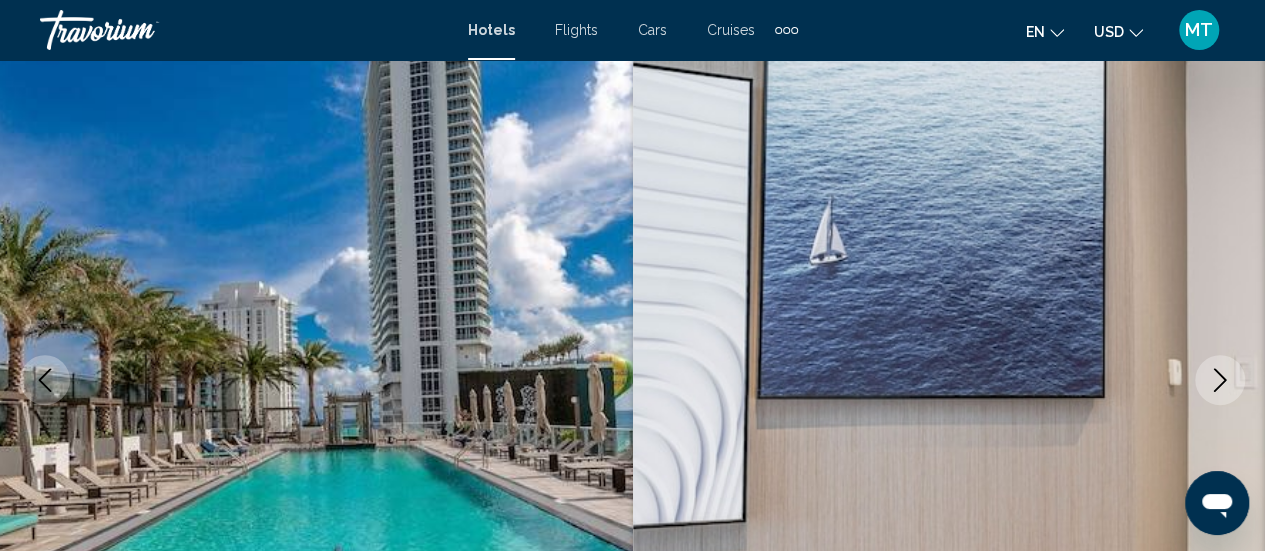 scroll, scrollTop: 71, scrollLeft: 0, axis: vertical 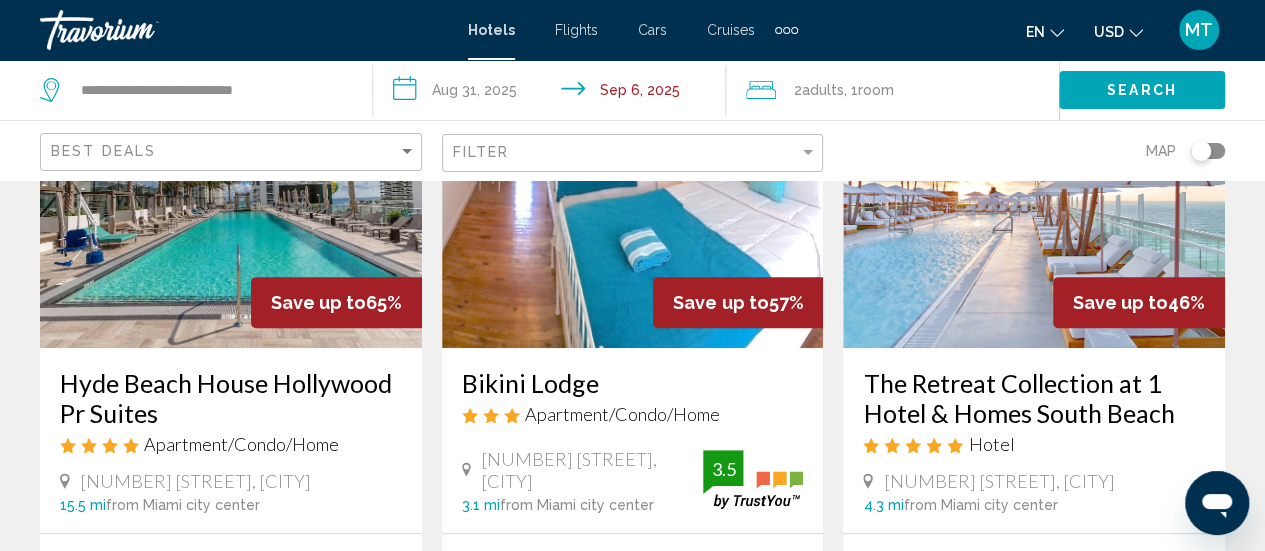 click at bounding box center (231, 188) 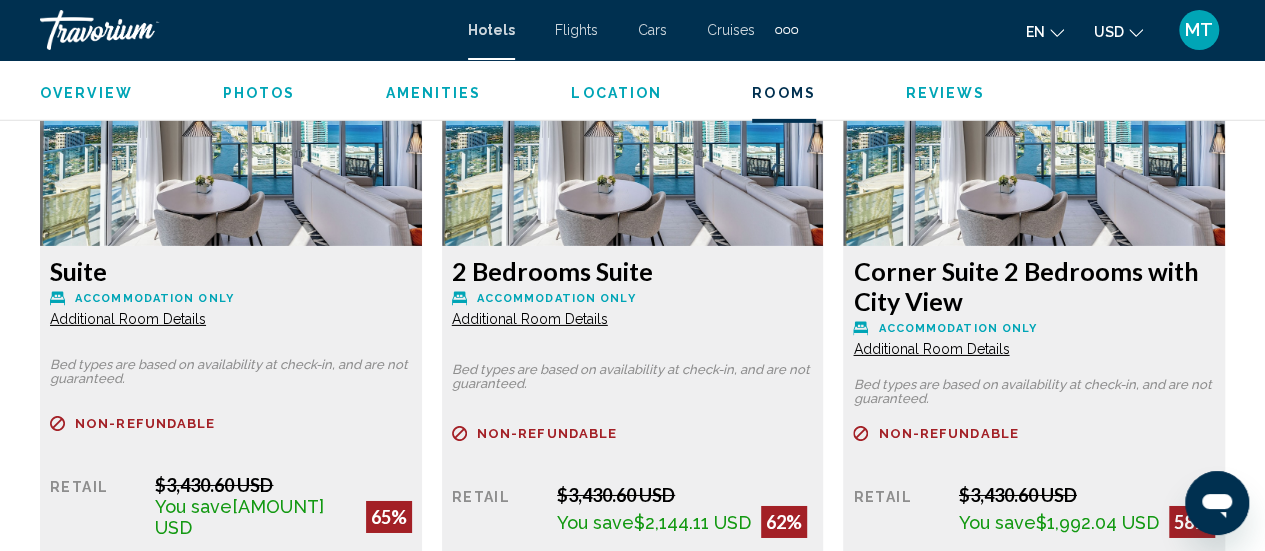 scroll, scrollTop: 3277, scrollLeft: 0, axis: vertical 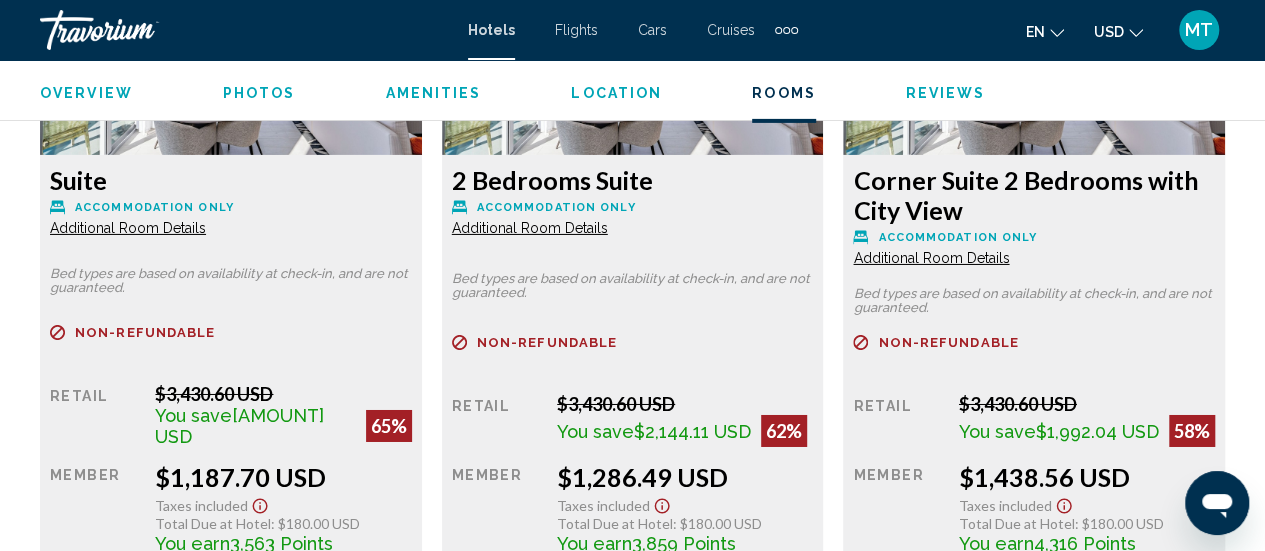 click on "Additional Room Details" at bounding box center (128, 228) 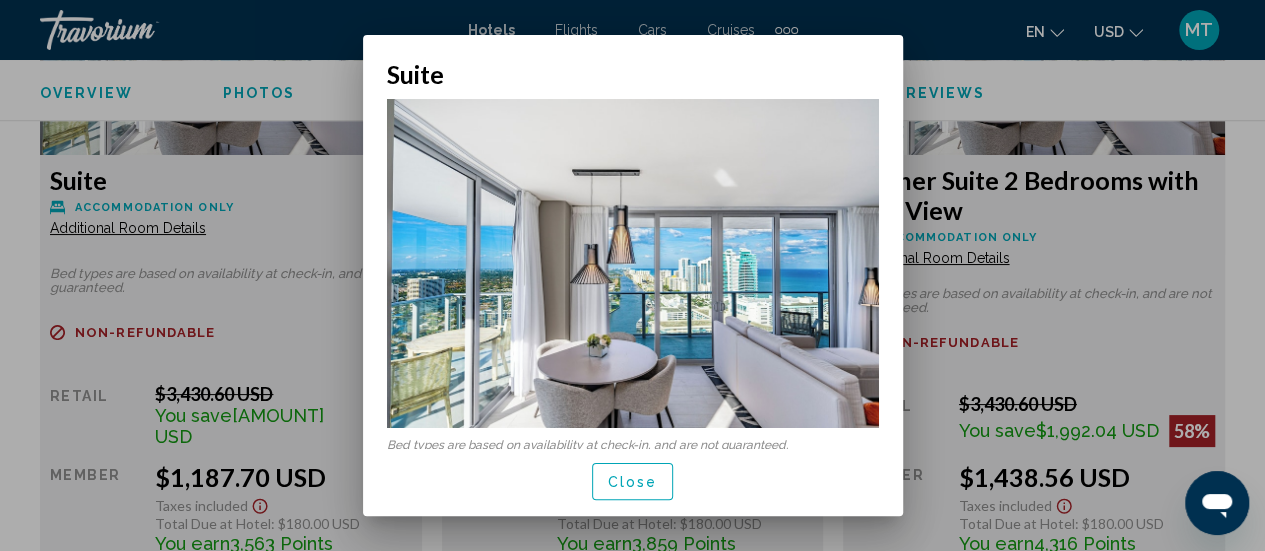 scroll, scrollTop: 0, scrollLeft: 0, axis: both 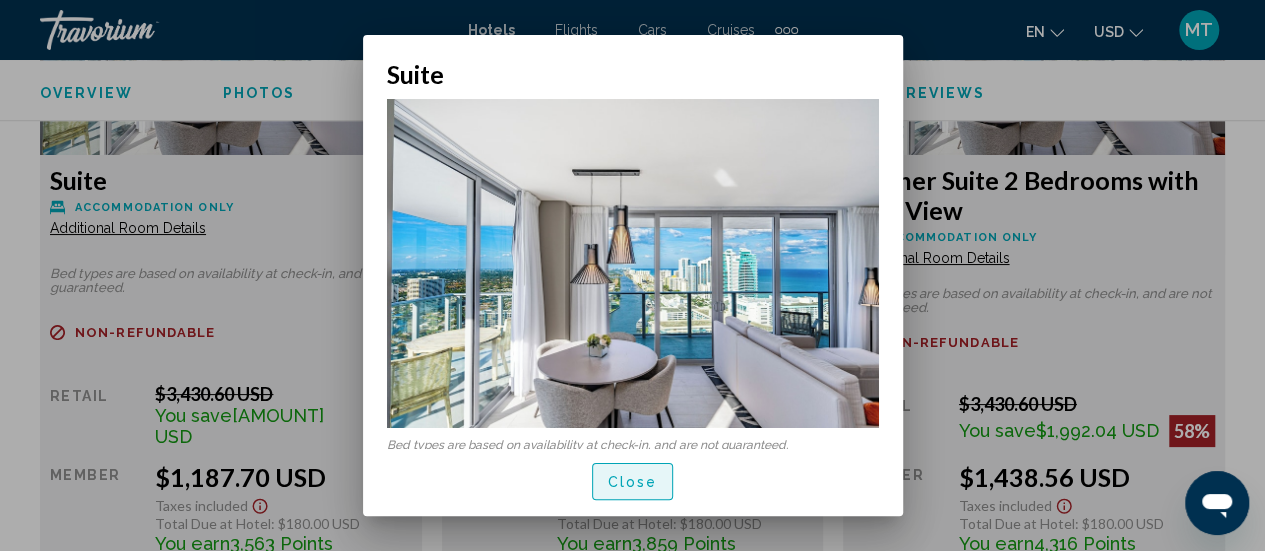 click on "Close" at bounding box center [633, 482] 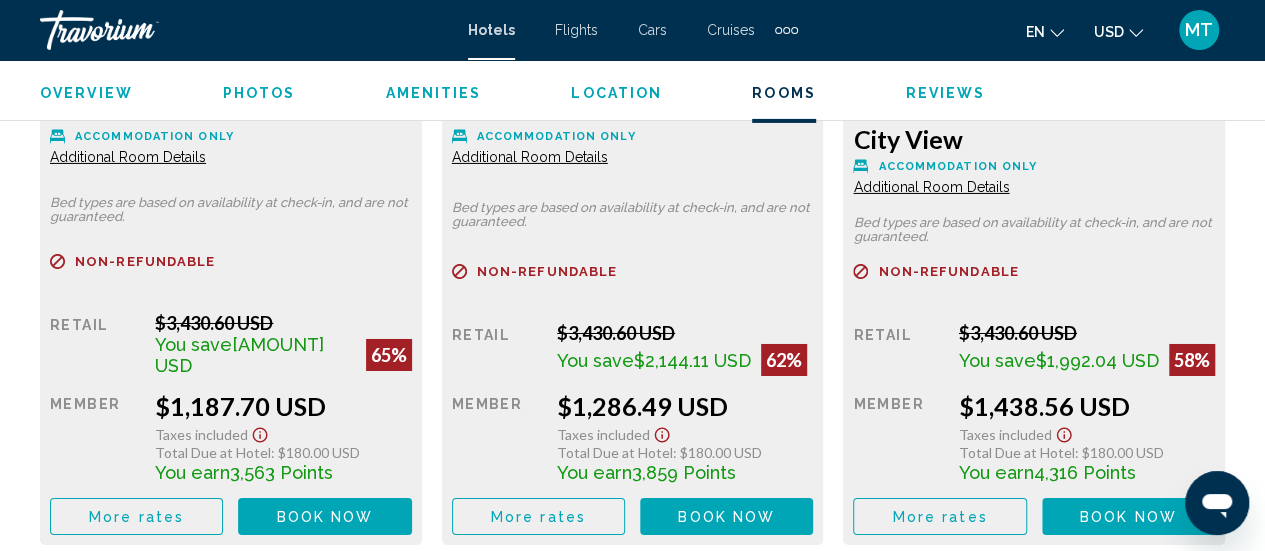 scroll, scrollTop: 3174, scrollLeft: 0, axis: vertical 